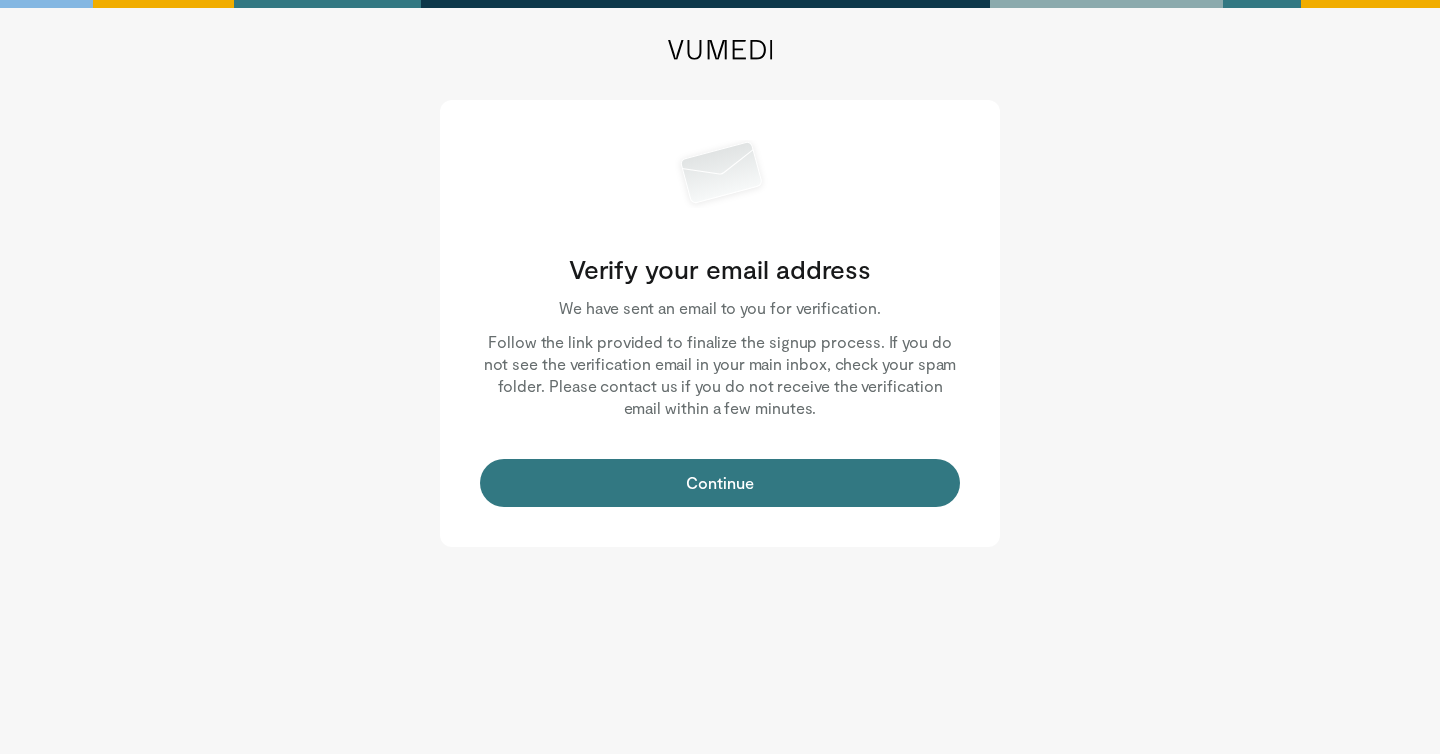 scroll, scrollTop: 0, scrollLeft: 0, axis: both 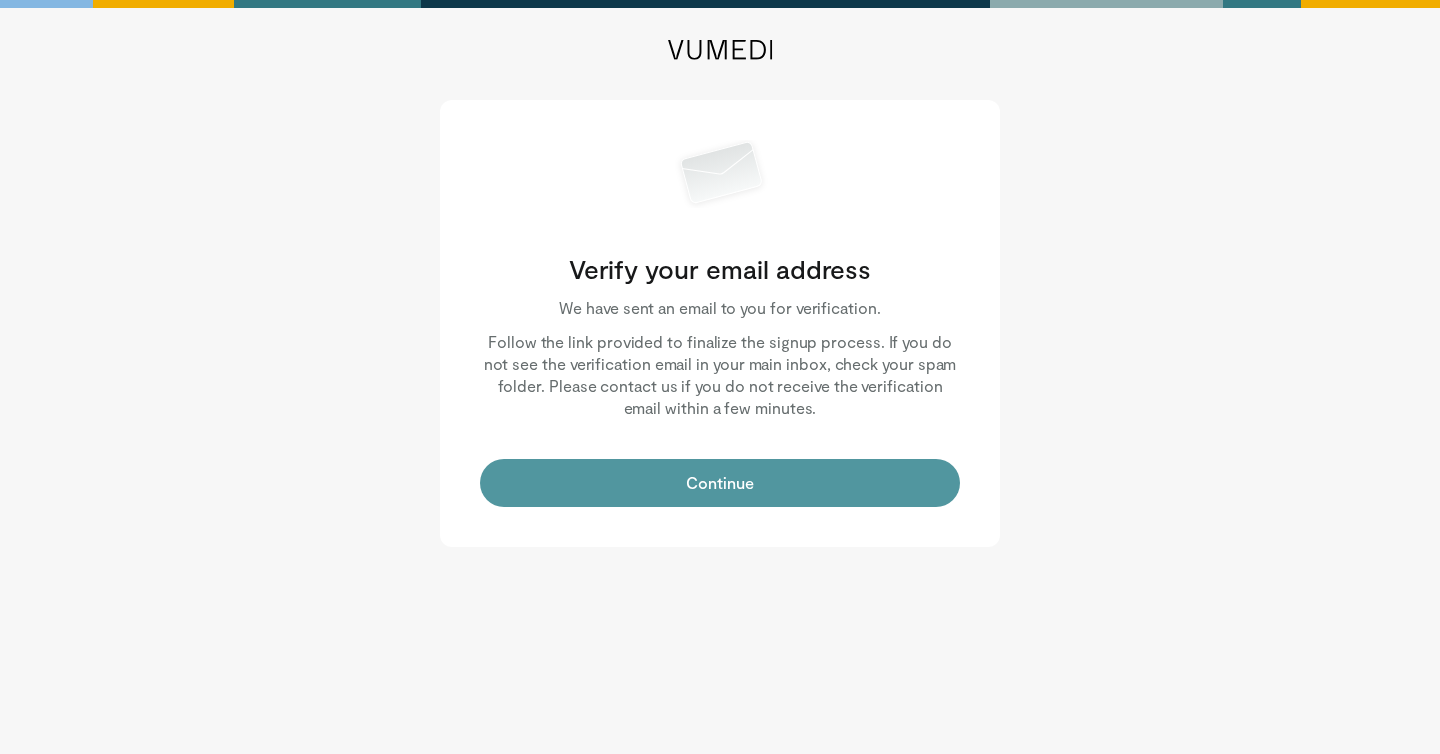 click on "Continue" at bounding box center (720, 483) 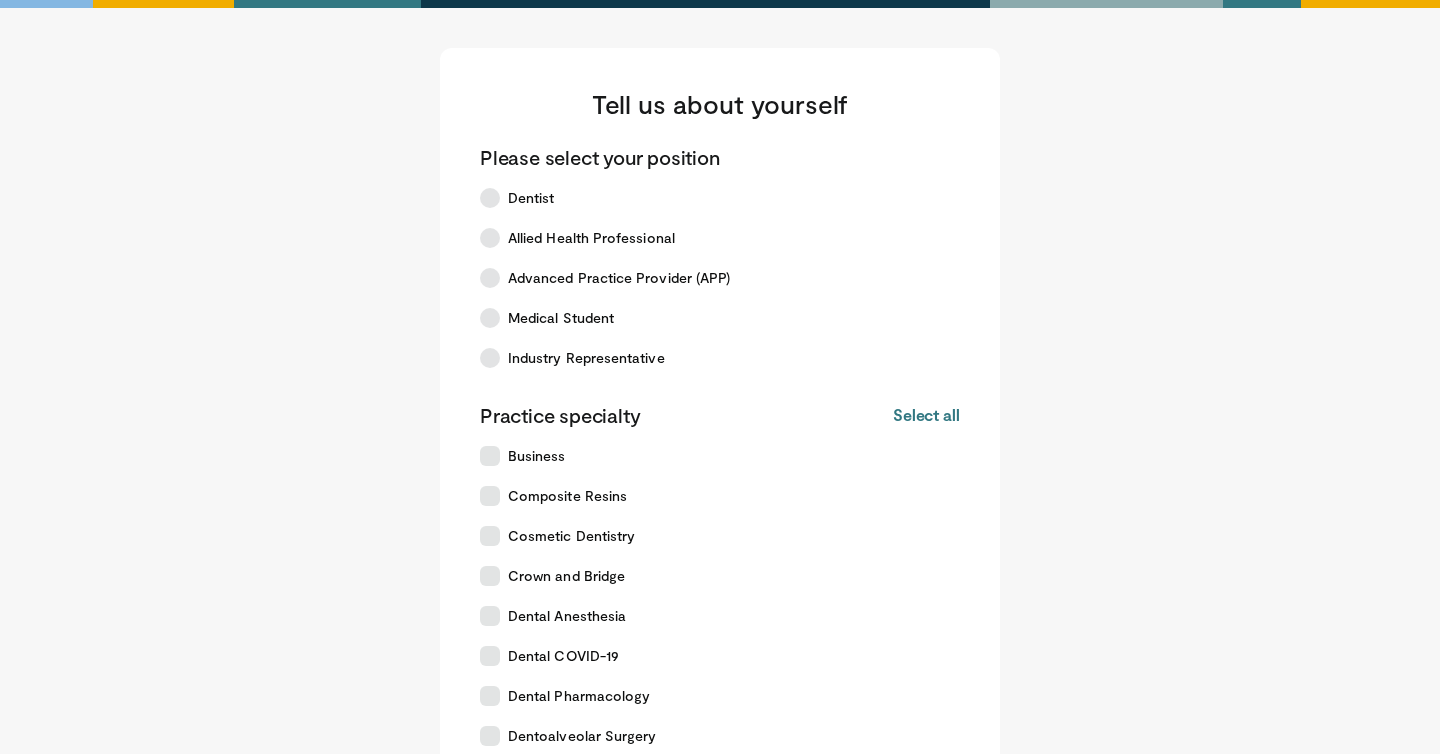 scroll, scrollTop: 0, scrollLeft: 0, axis: both 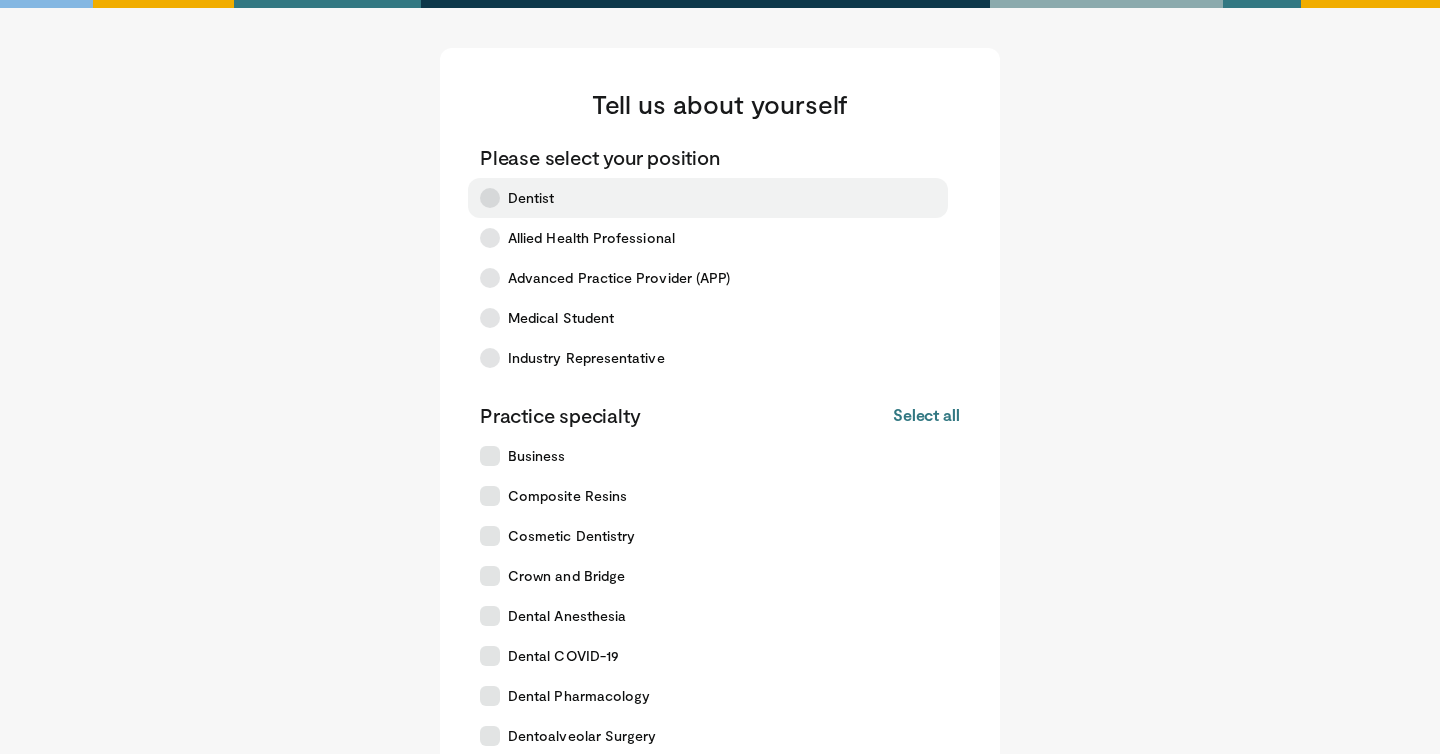 click on "Dentist" at bounding box center (708, 198) 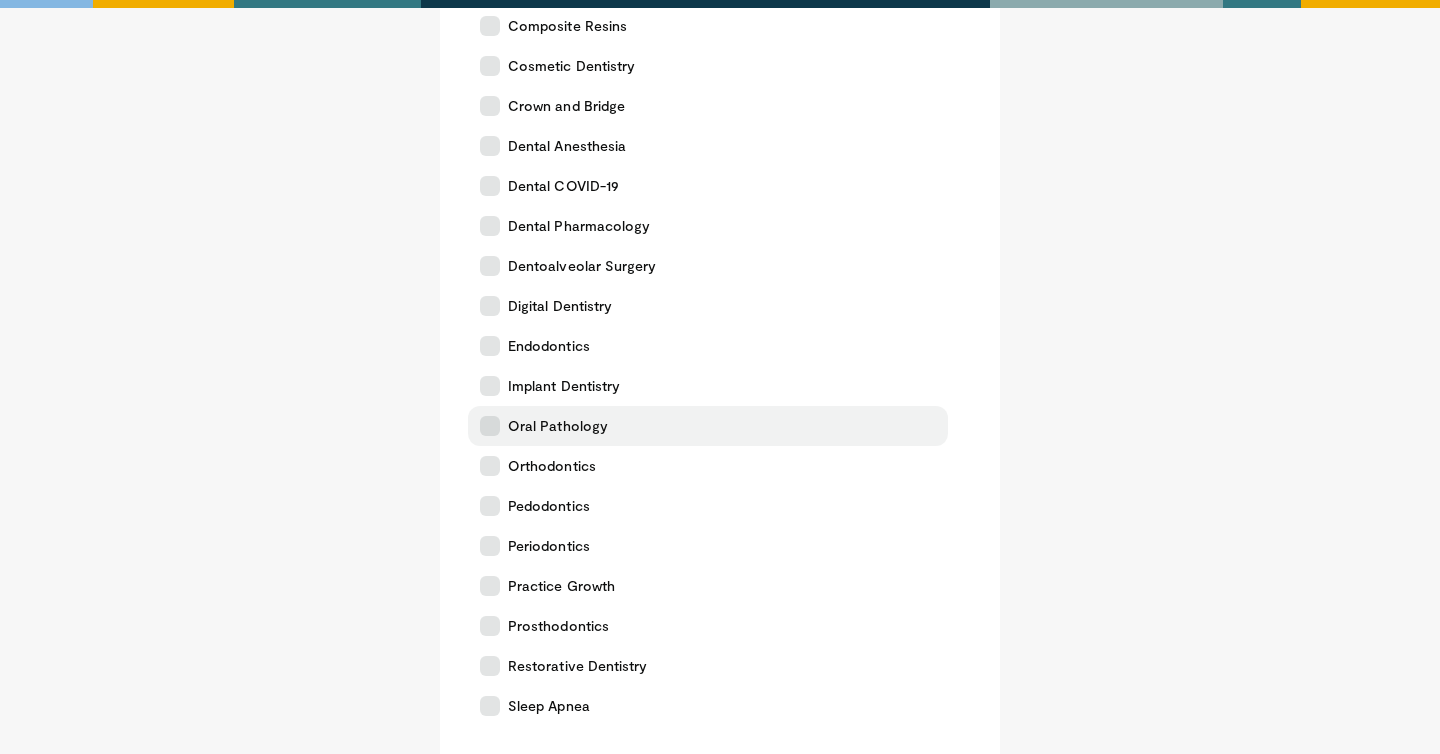 scroll, scrollTop: 764, scrollLeft: 0, axis: vertical 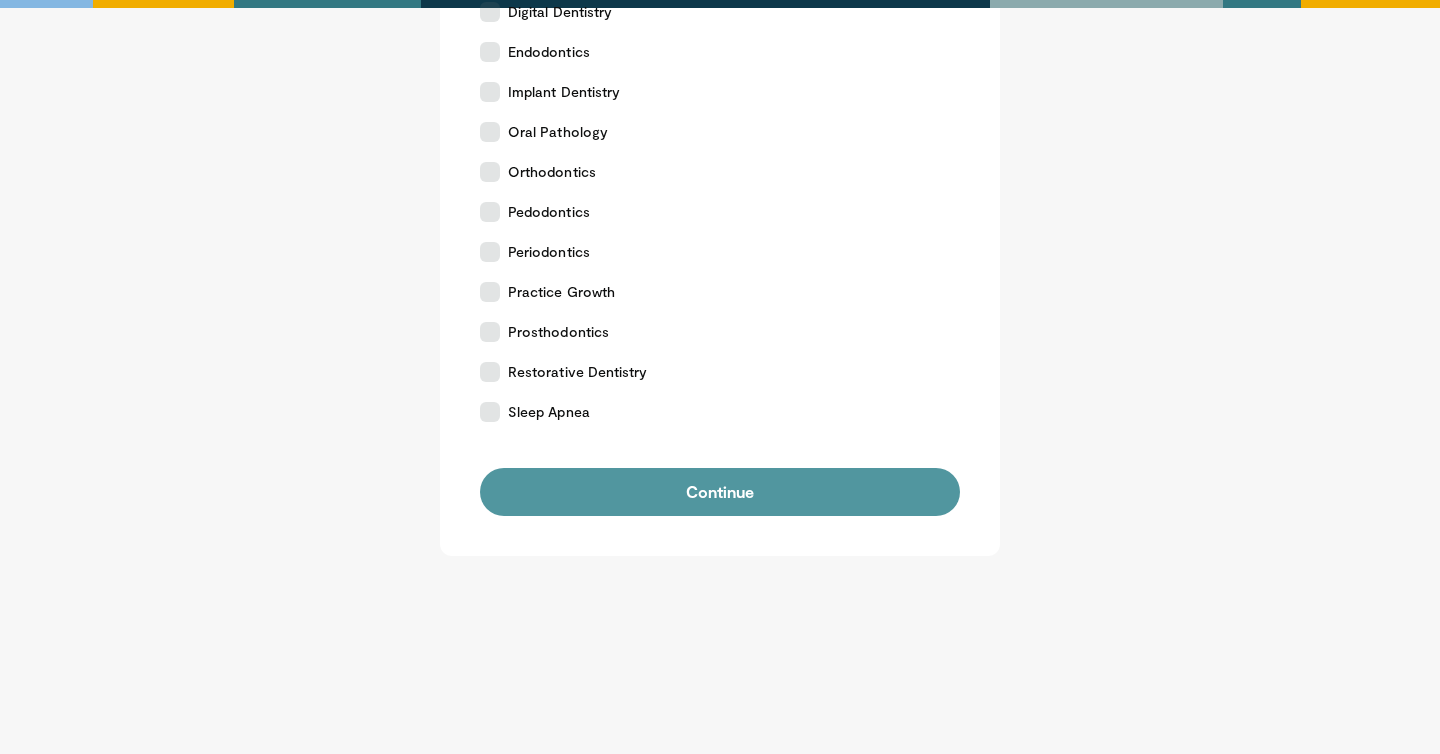 click on "Continue" at bounding box center (720, 492) 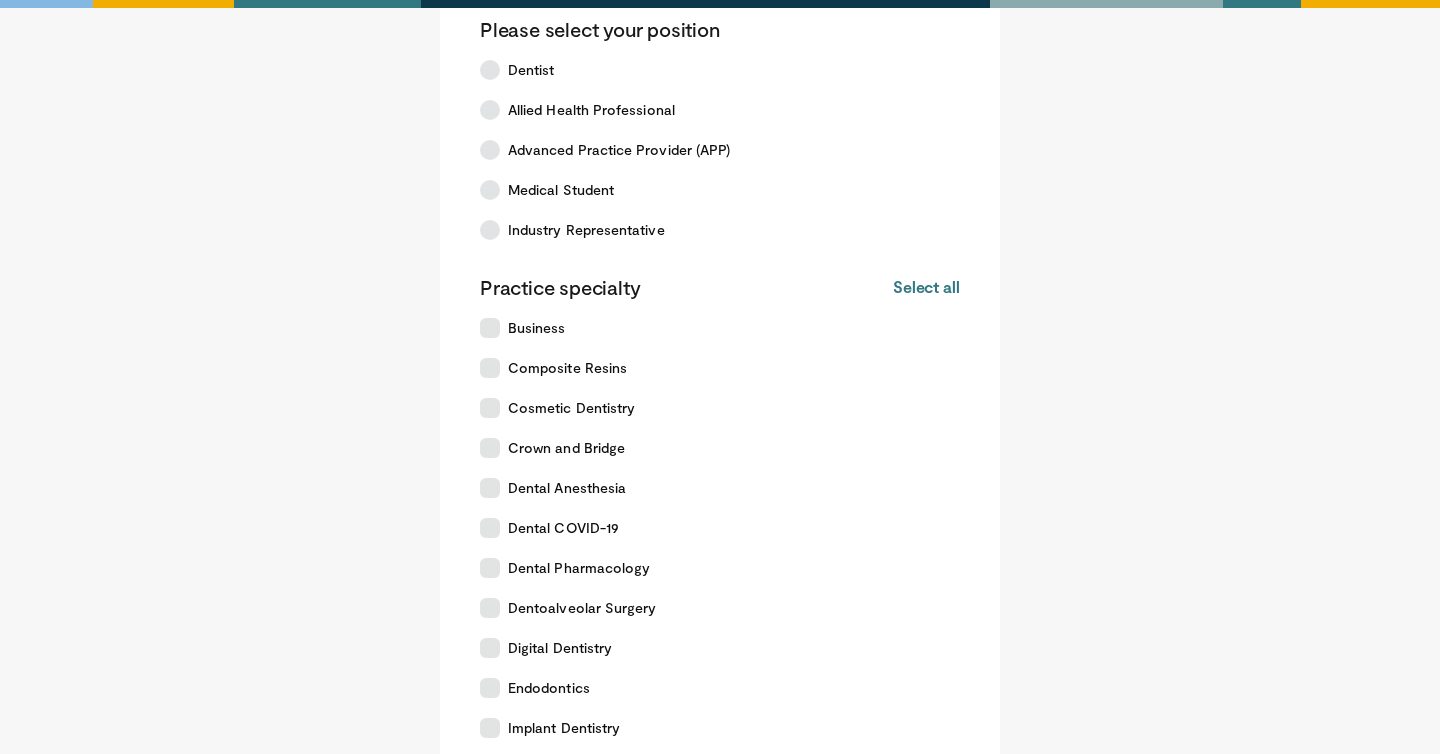 scroll, scrollTop: 127, scrollLeft: 0, axis: vertical 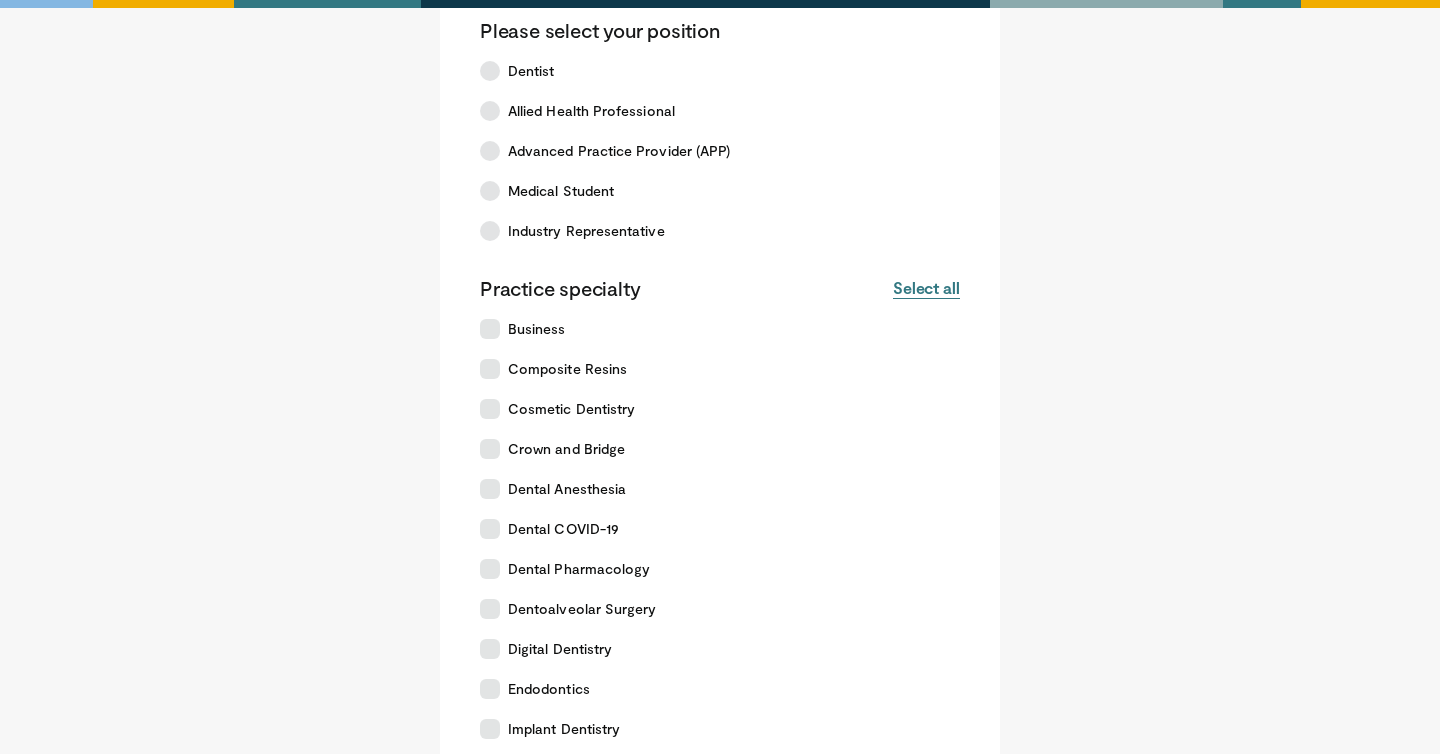 click on "Select all" at bounding box center [926, 288] 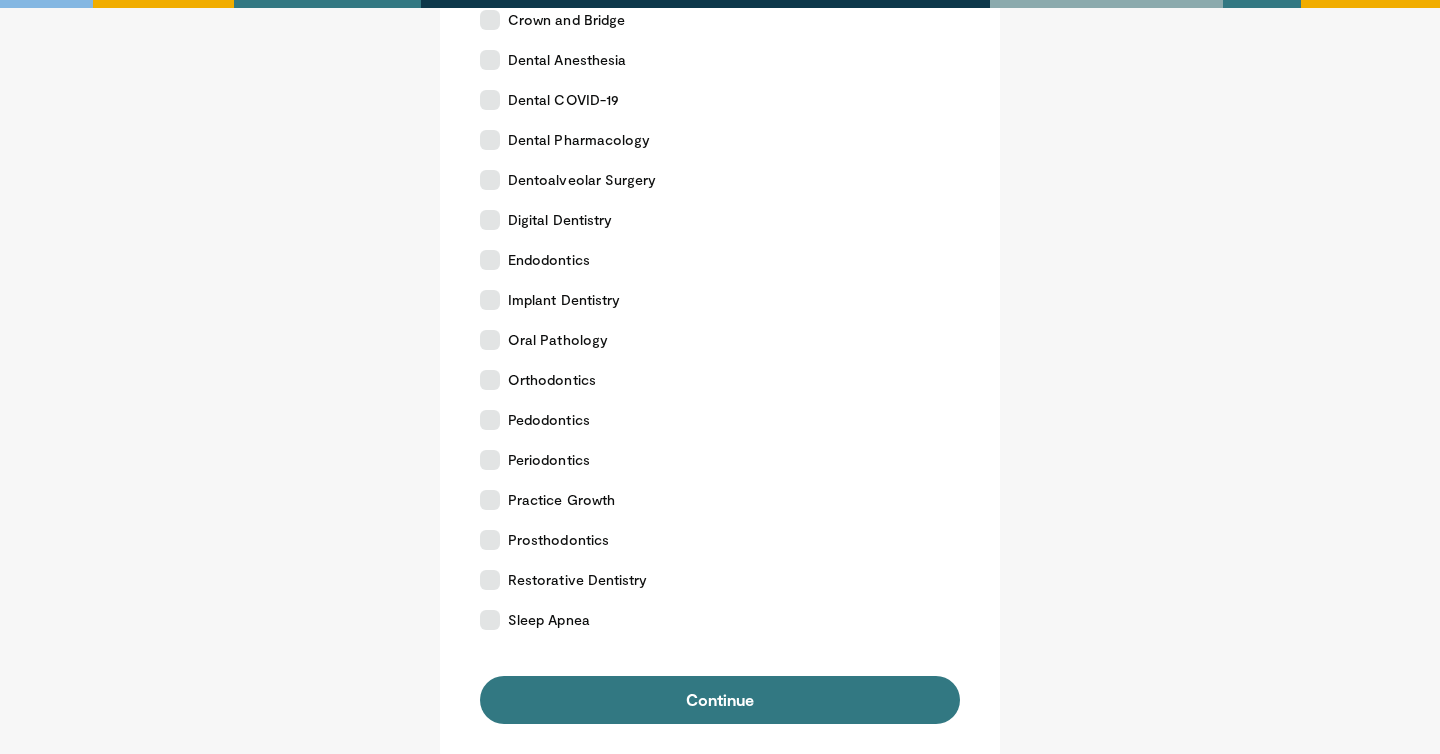 scroll, scrollTop: 764, scrollLeft: 0, axis: vertical 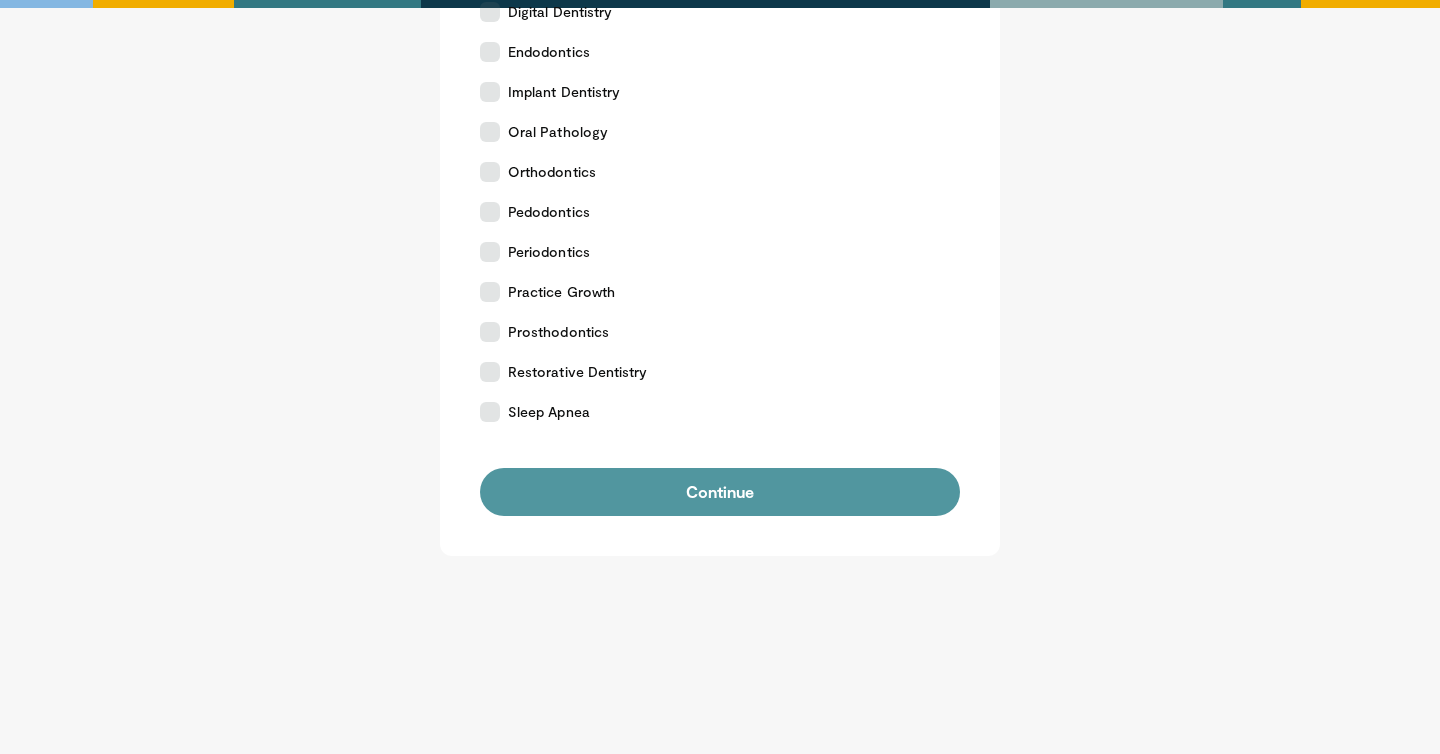 click on "Continue" at bounding box center [720, 492] 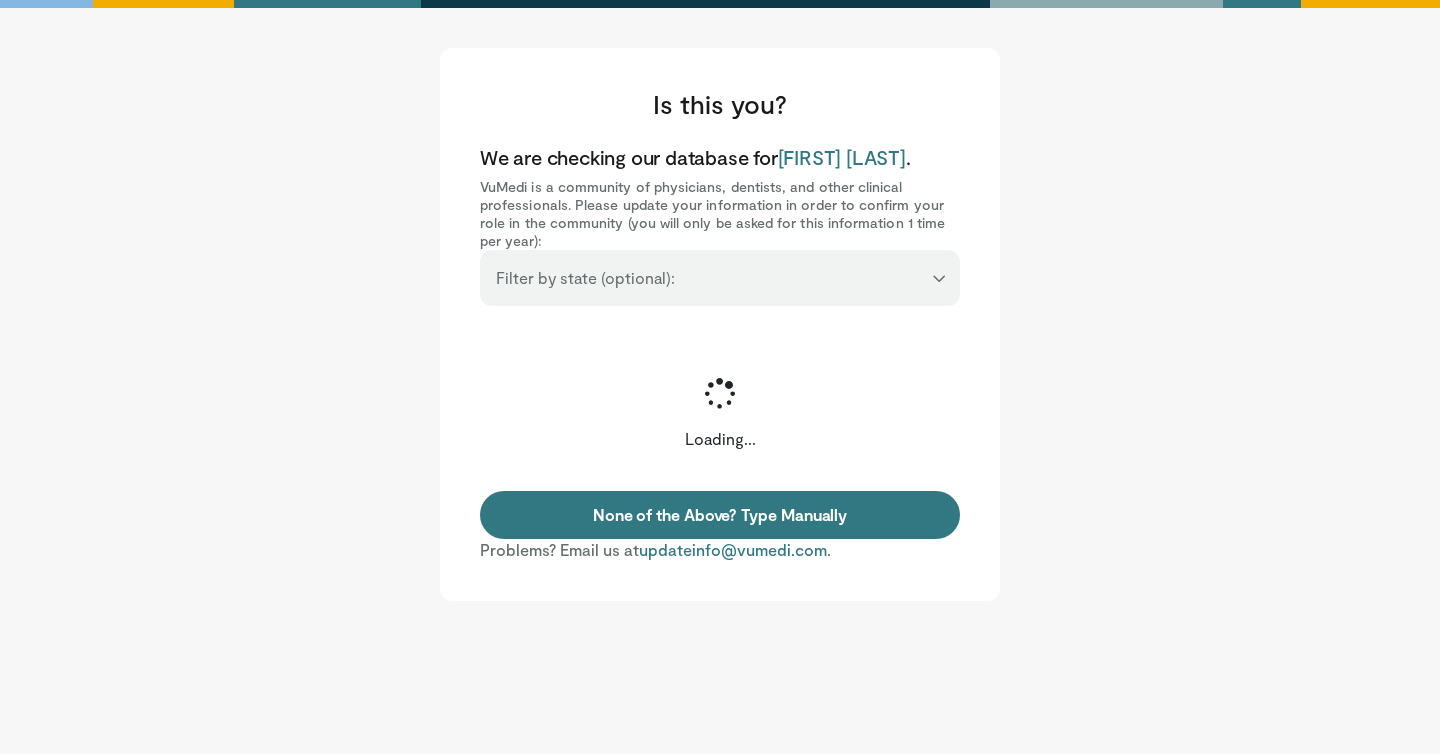 scroll, scrollTop: 0, scrollLeft: 0, axis: both 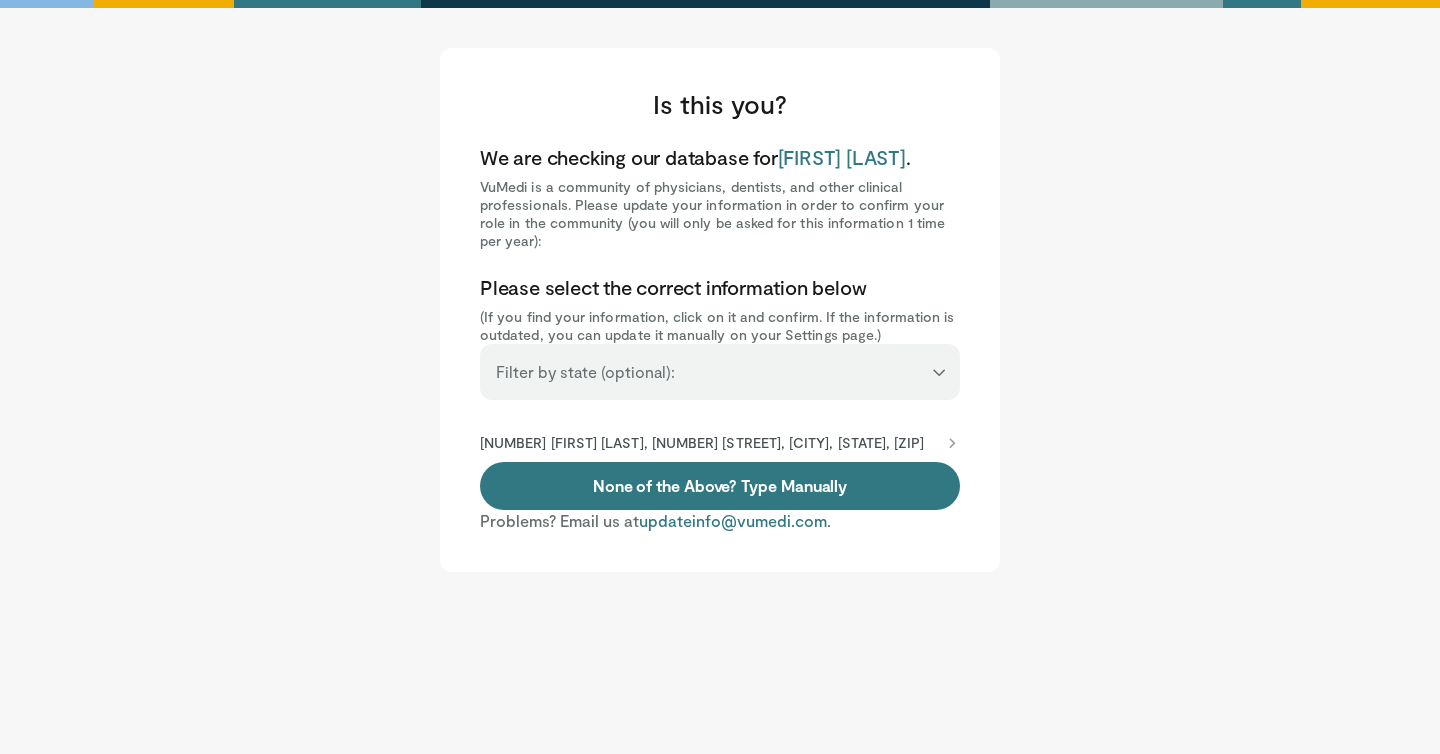 click on "**********" at bounding box center (720, 372) 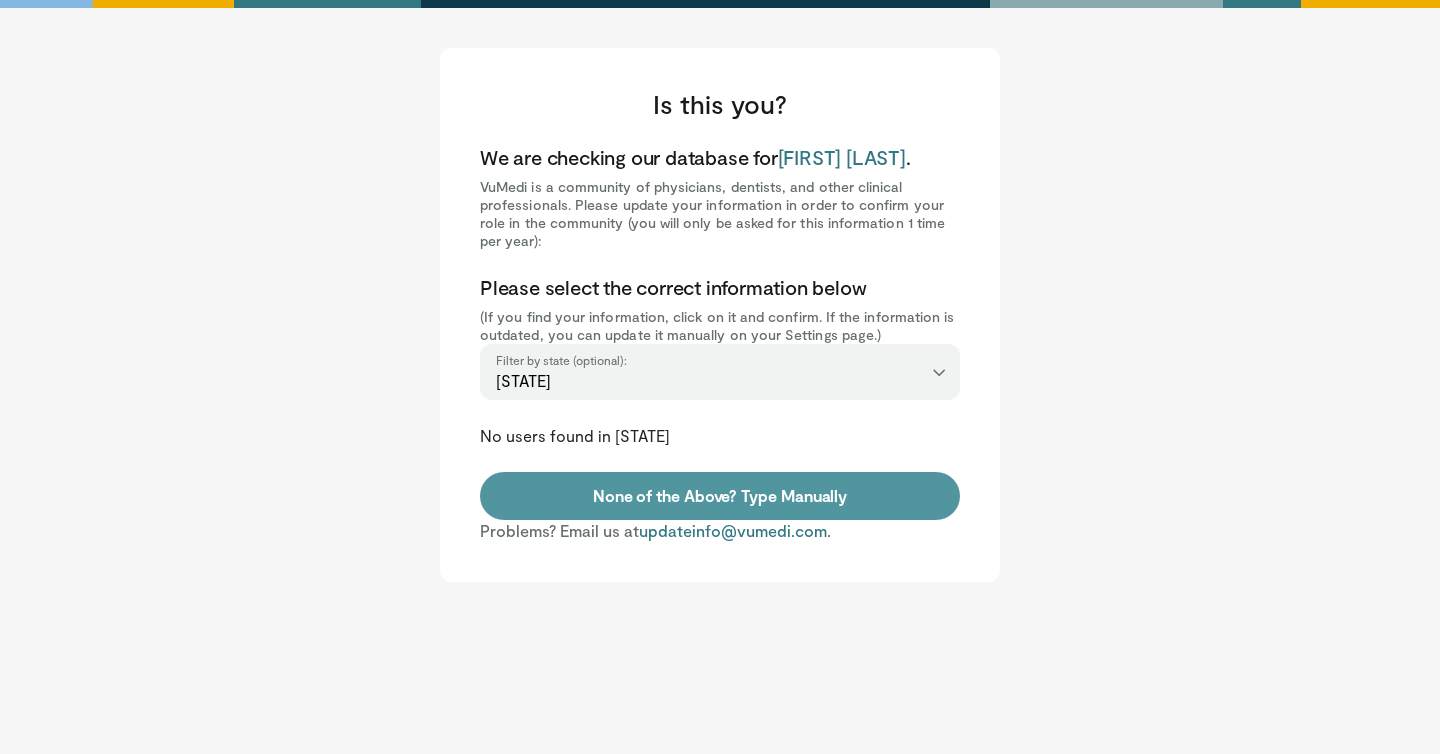 click on "None of the Above? Type Manually" at bounding box center (720, 496) 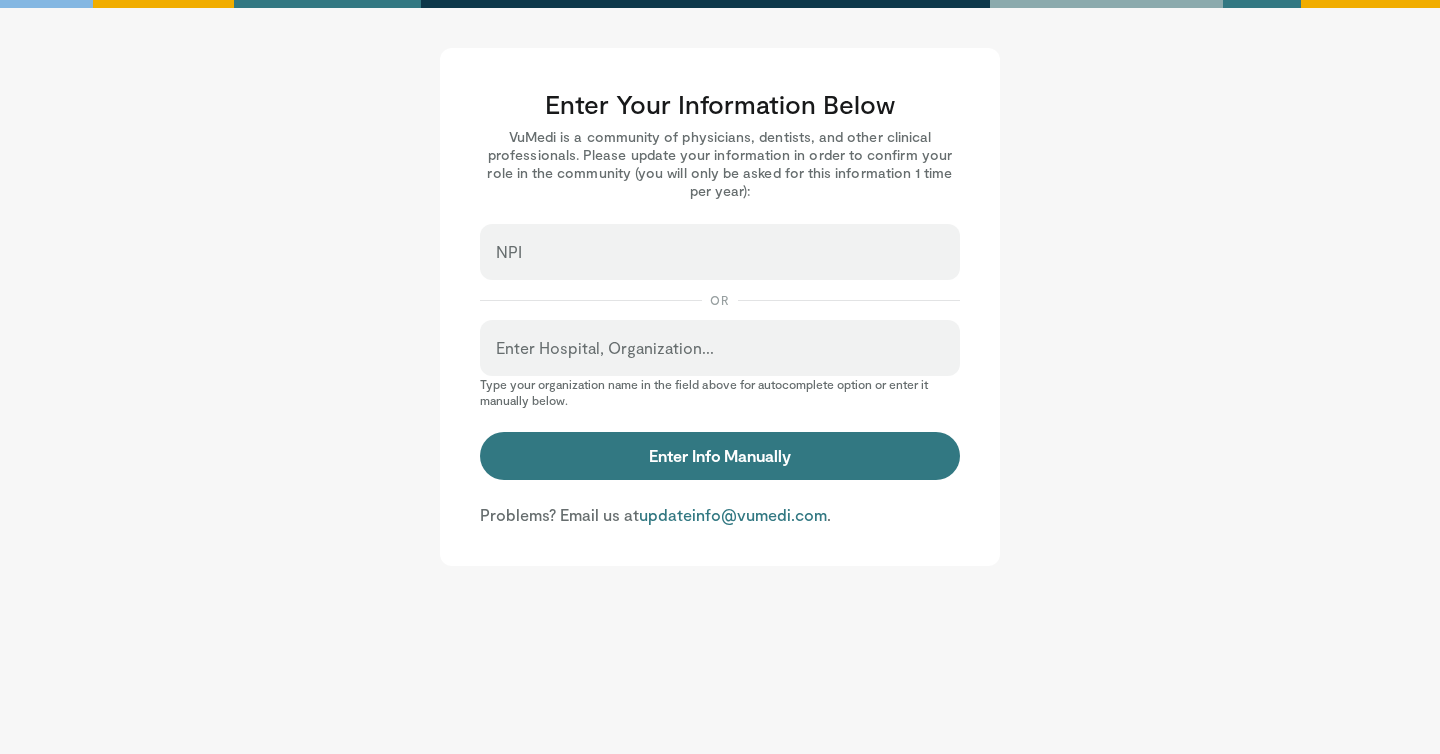 scroll, scrollTop: 0, scrollLeft: 0, axis: both 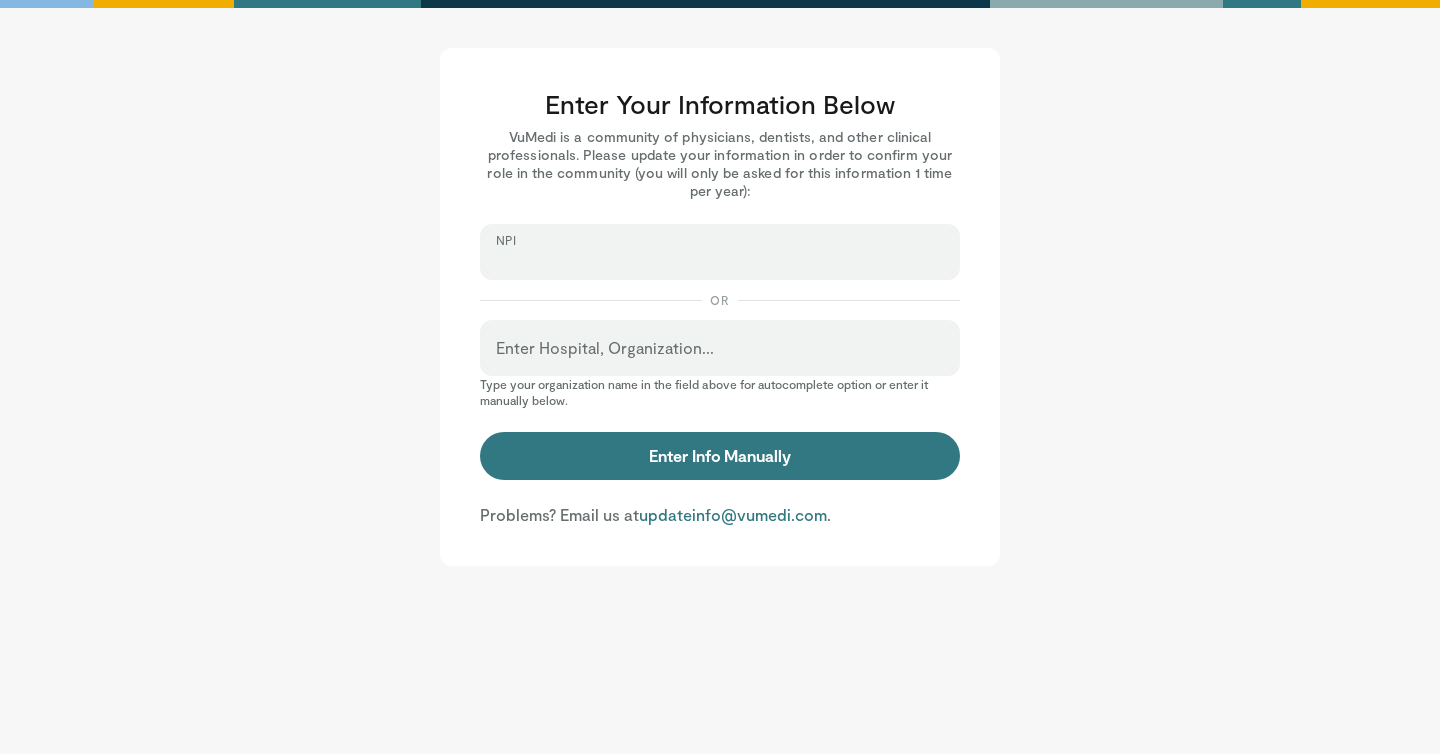 click on "NPI" at bounding box center (720, 261) 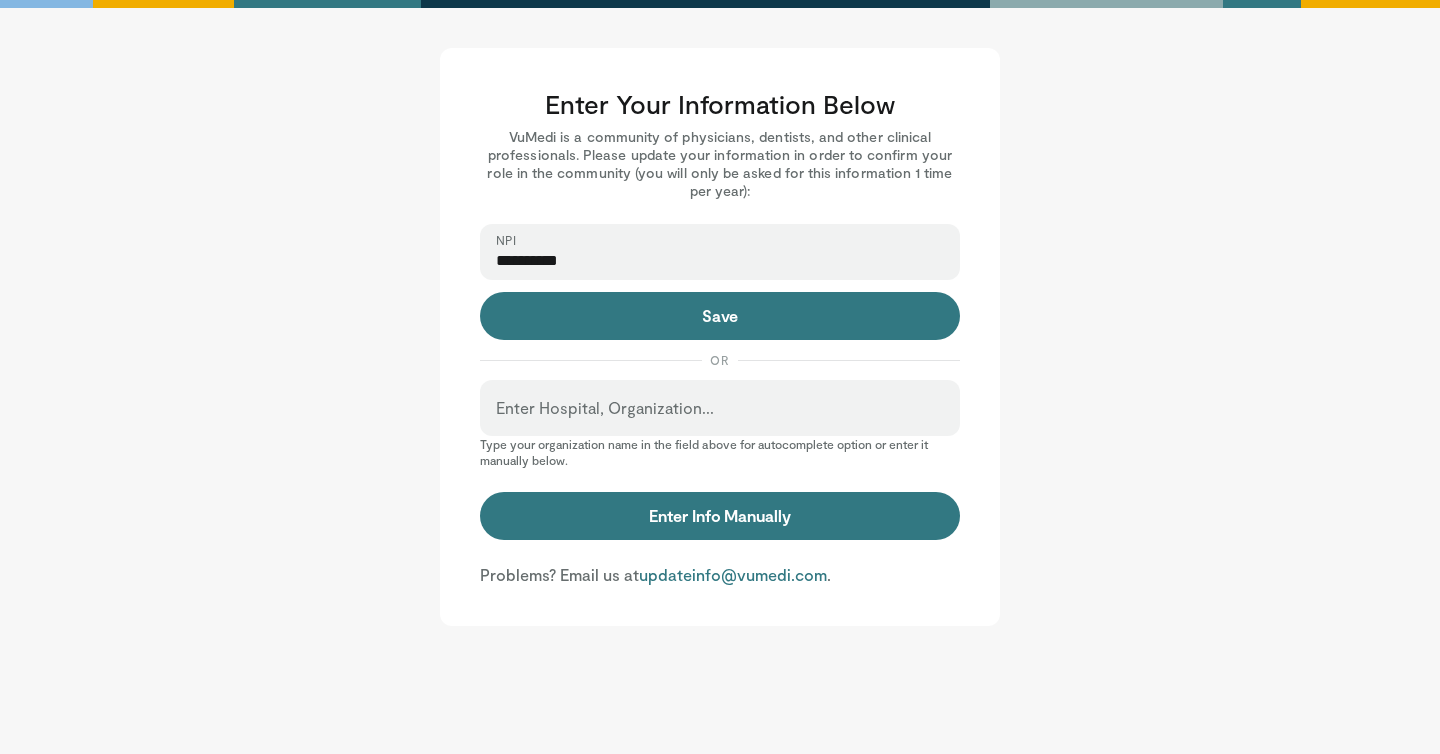 type on "**********" 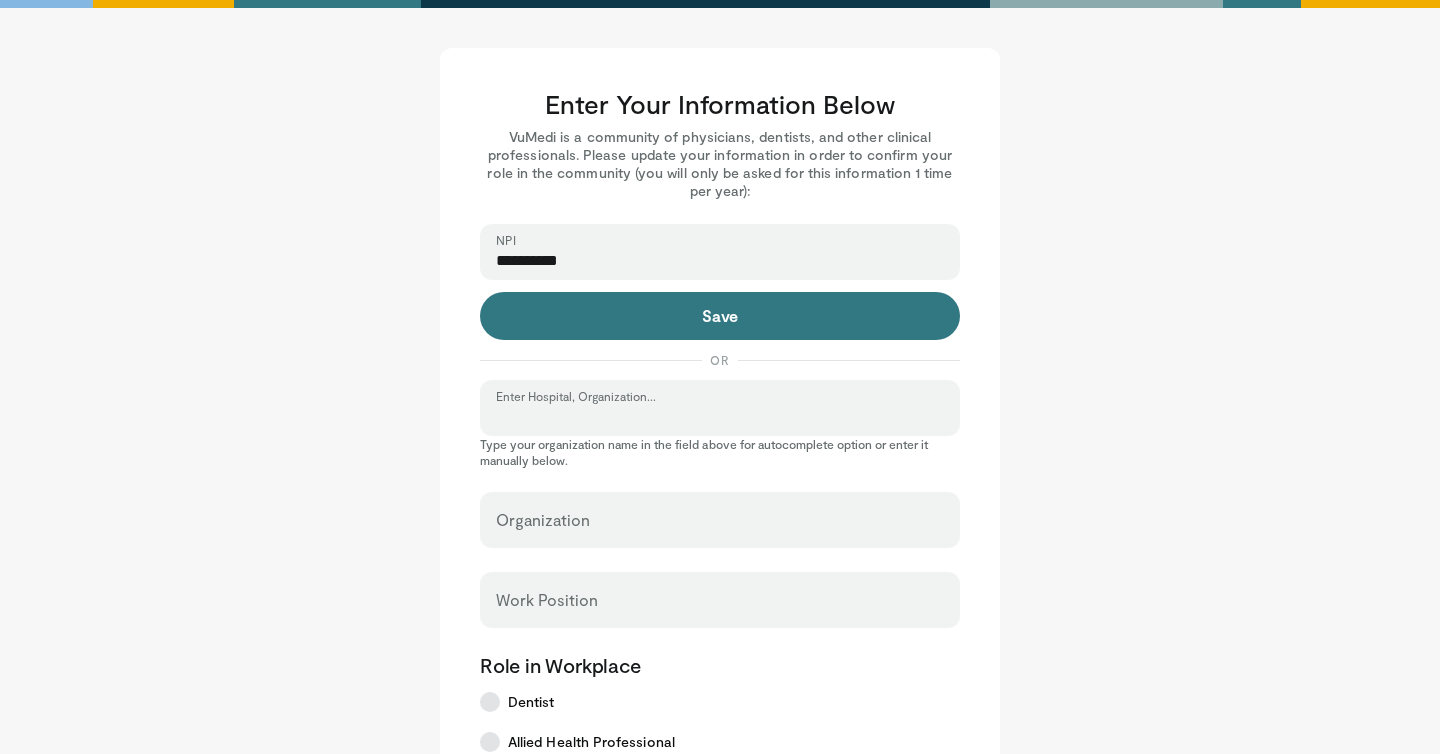 click on "Enter Hospital, Organization..." at bounding box center (720, 417) 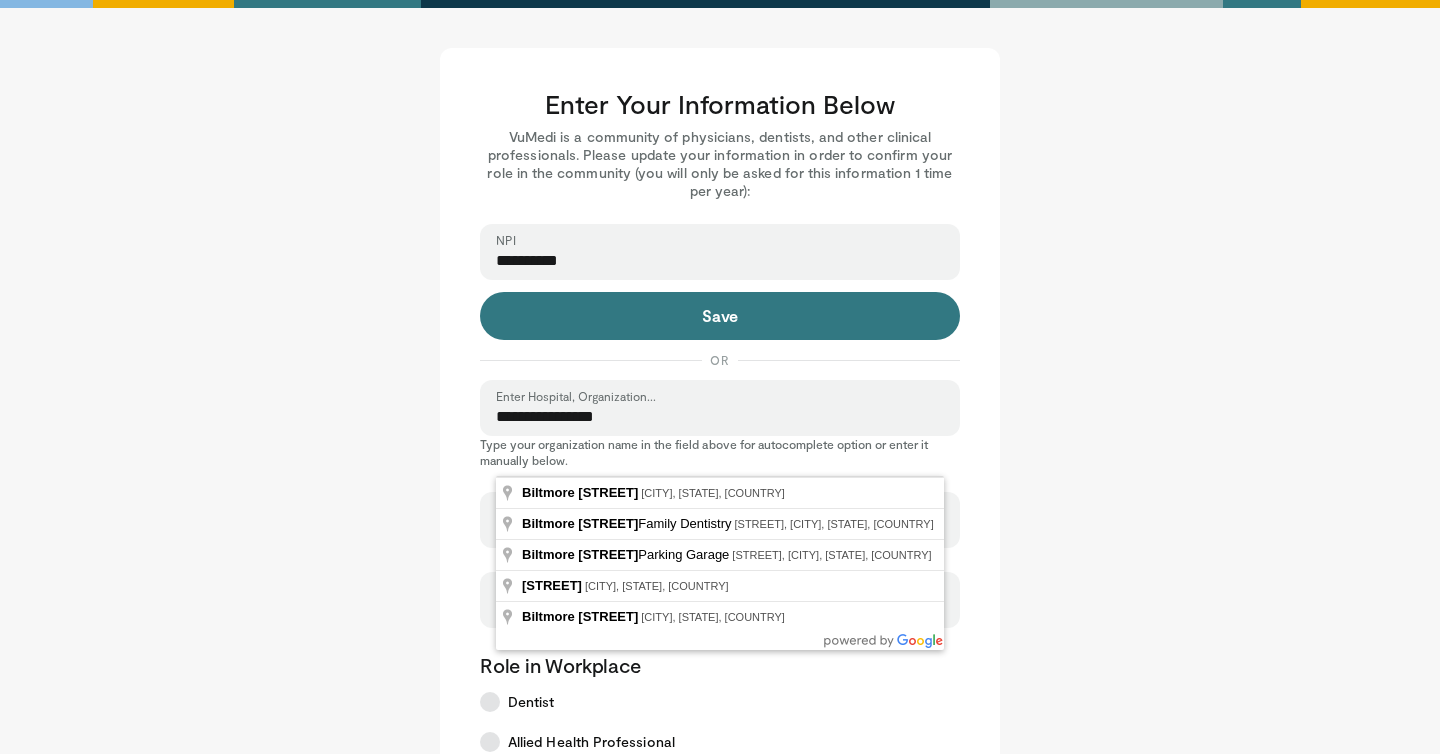type on "**********" 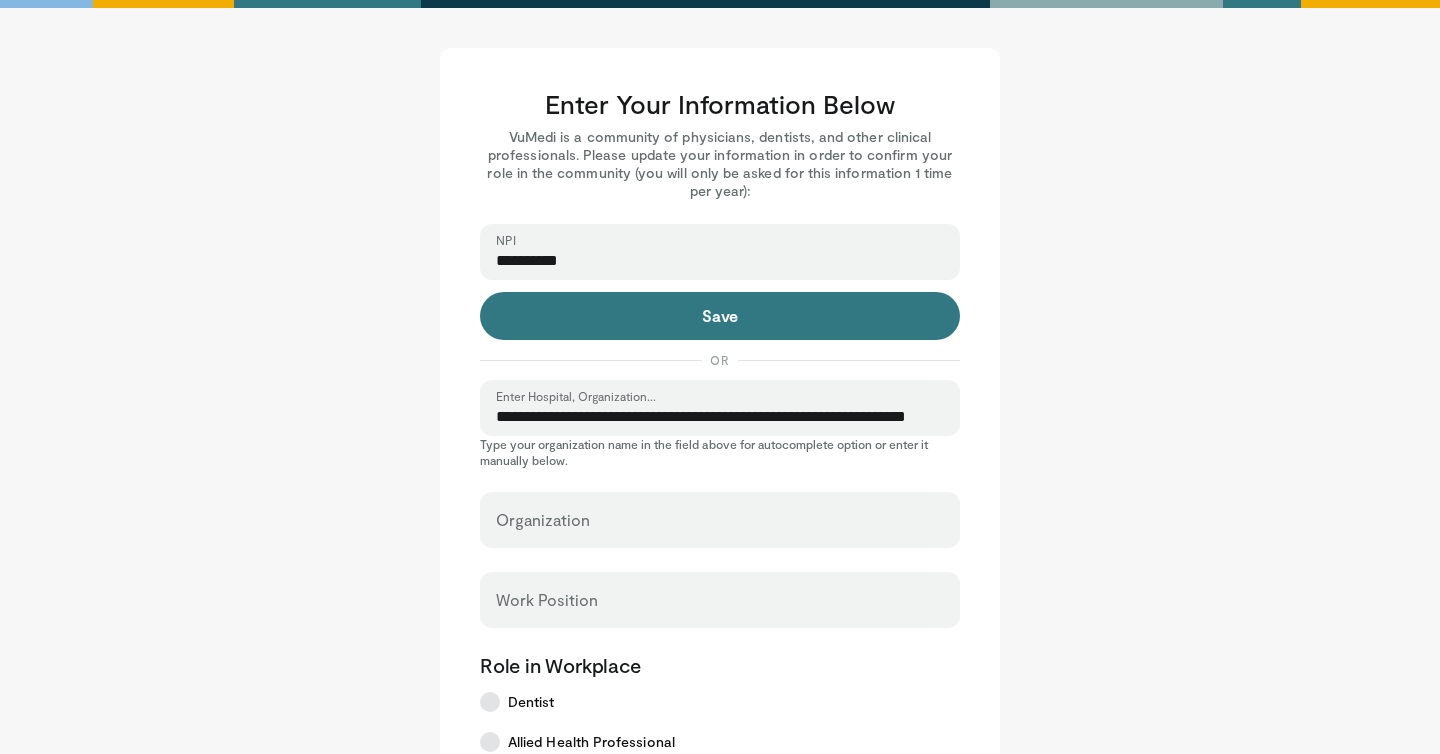 type on "**********" 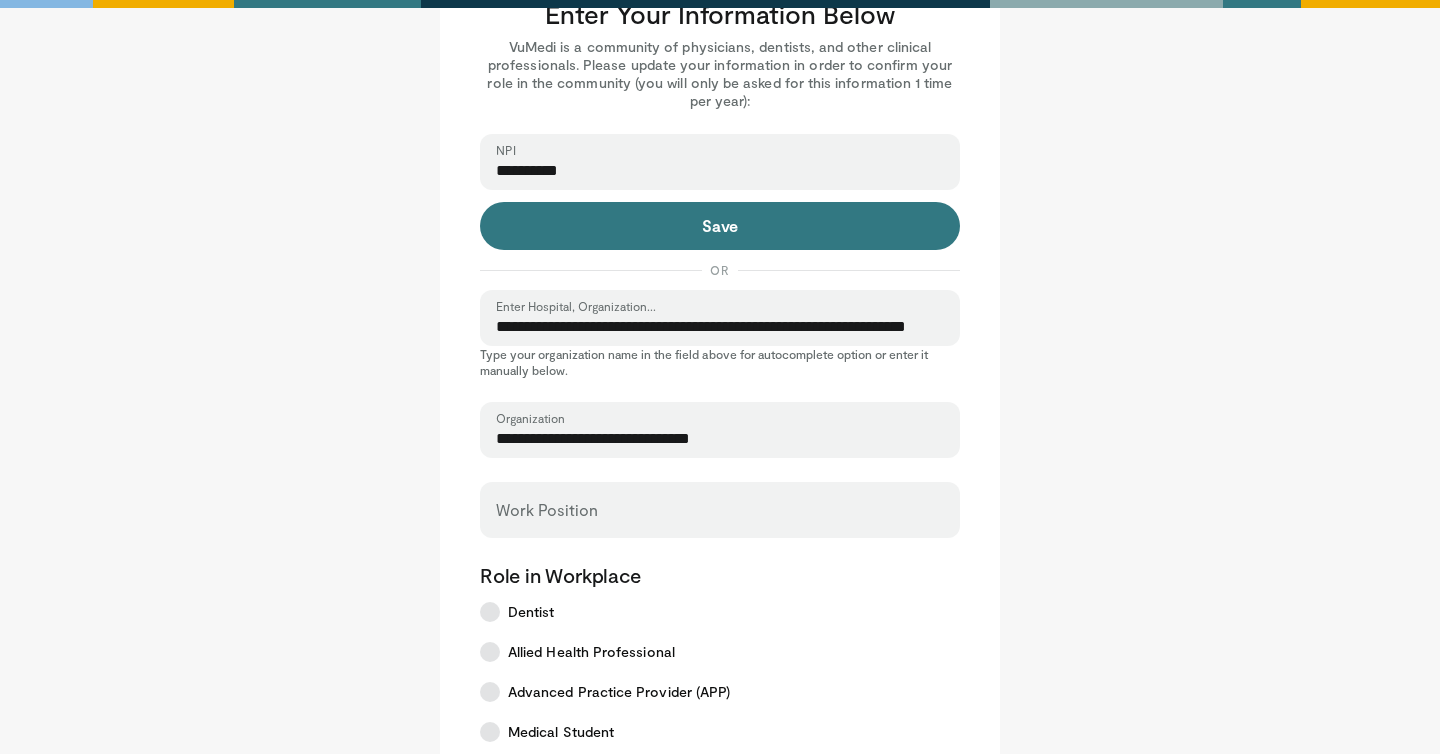 scroll, scrollTop: 91, scrollLeft: 0, axis: vertical 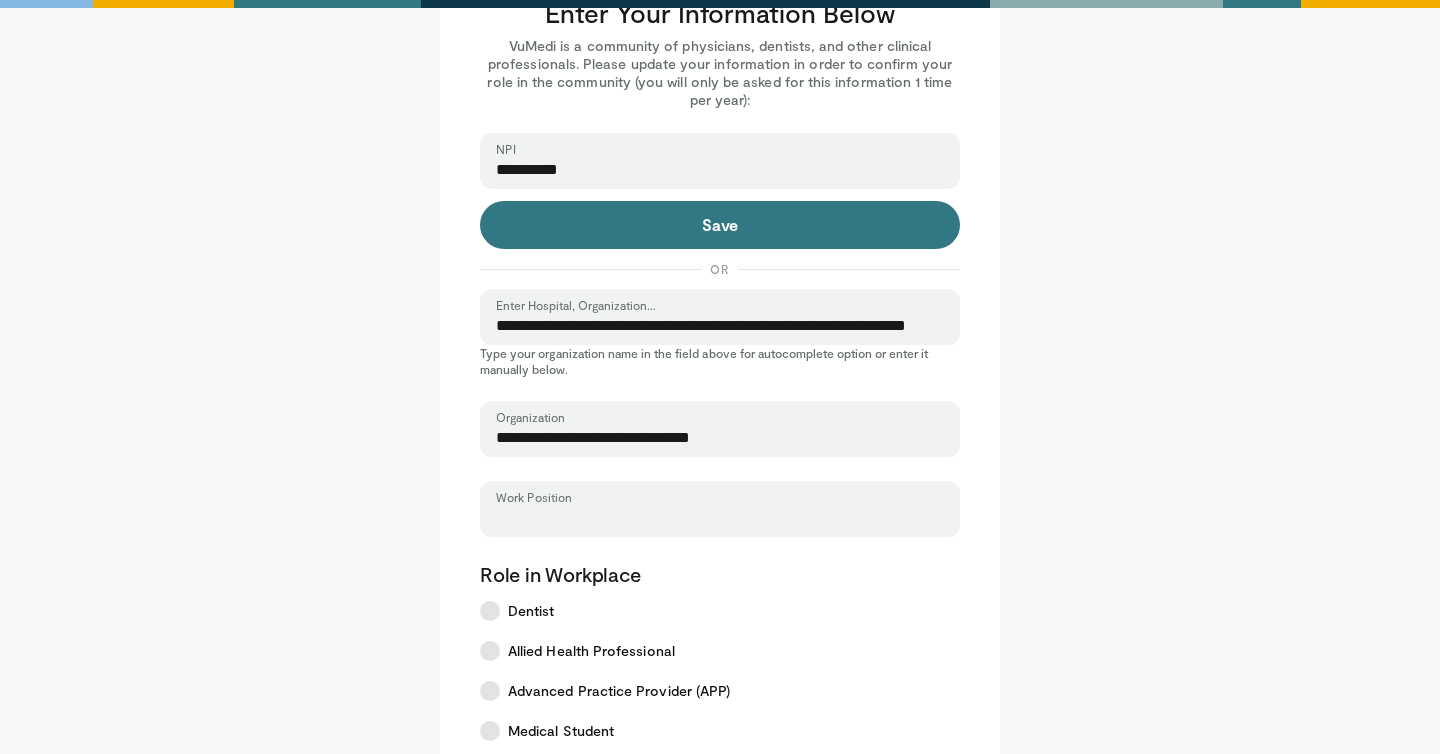 click on "Work Position" at bounding box center (720, 518) 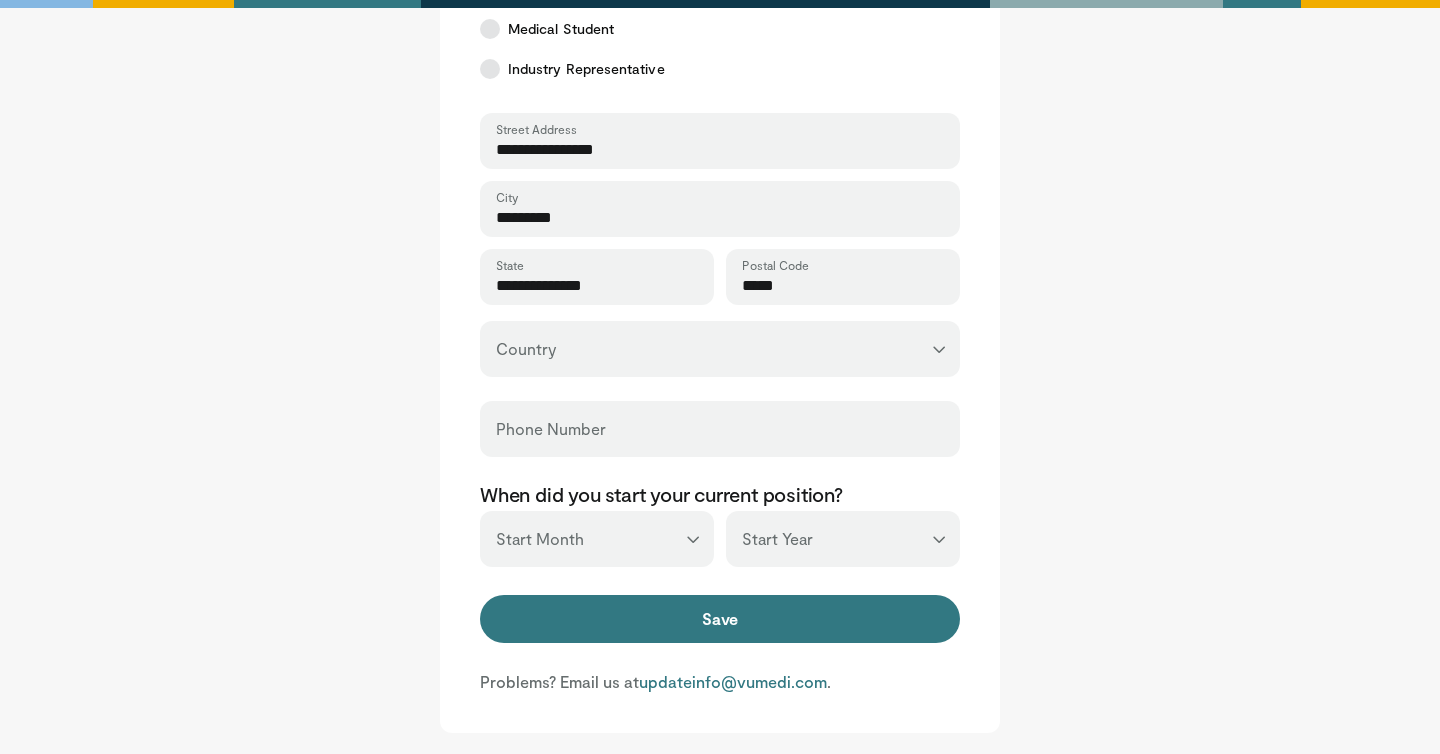 scroll, scrollTop: 796, scrollLeft: 0, axis: vertical 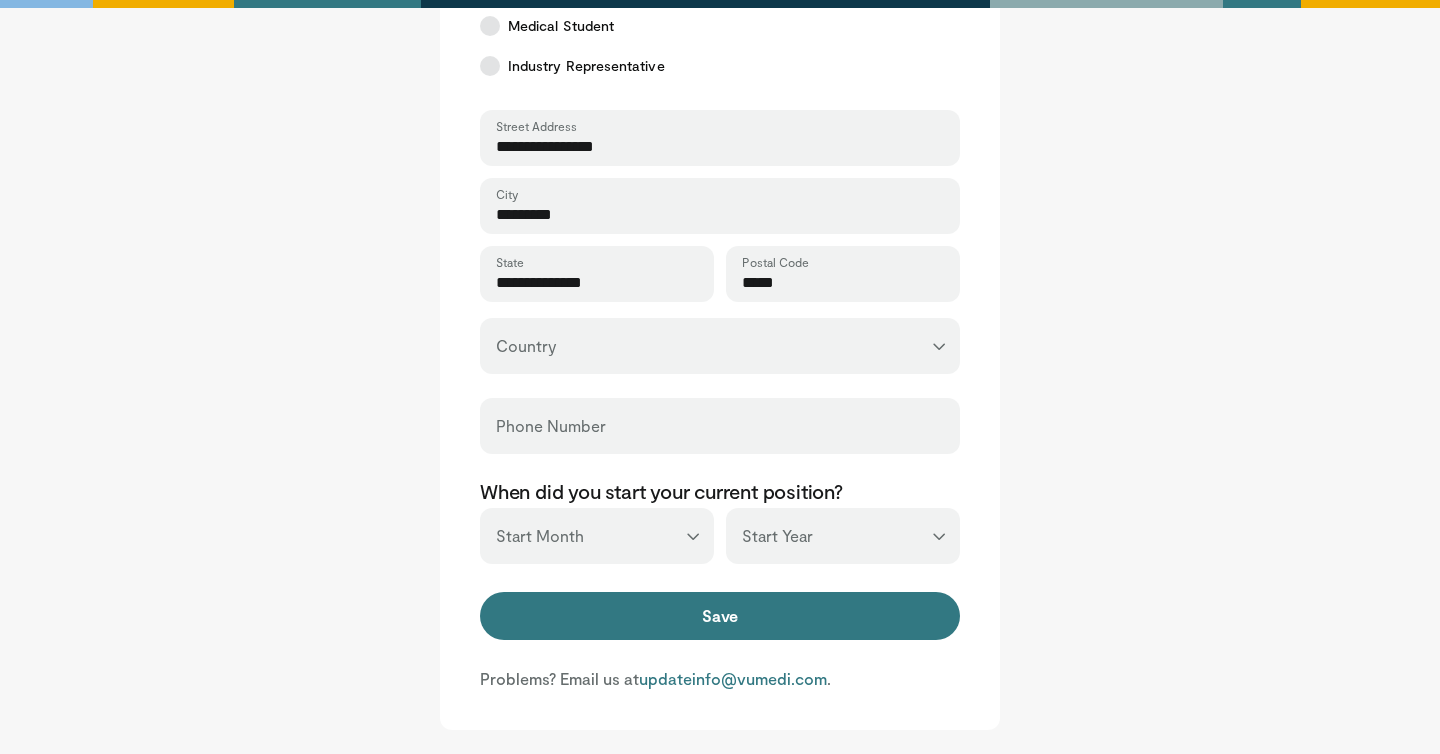type on "***" 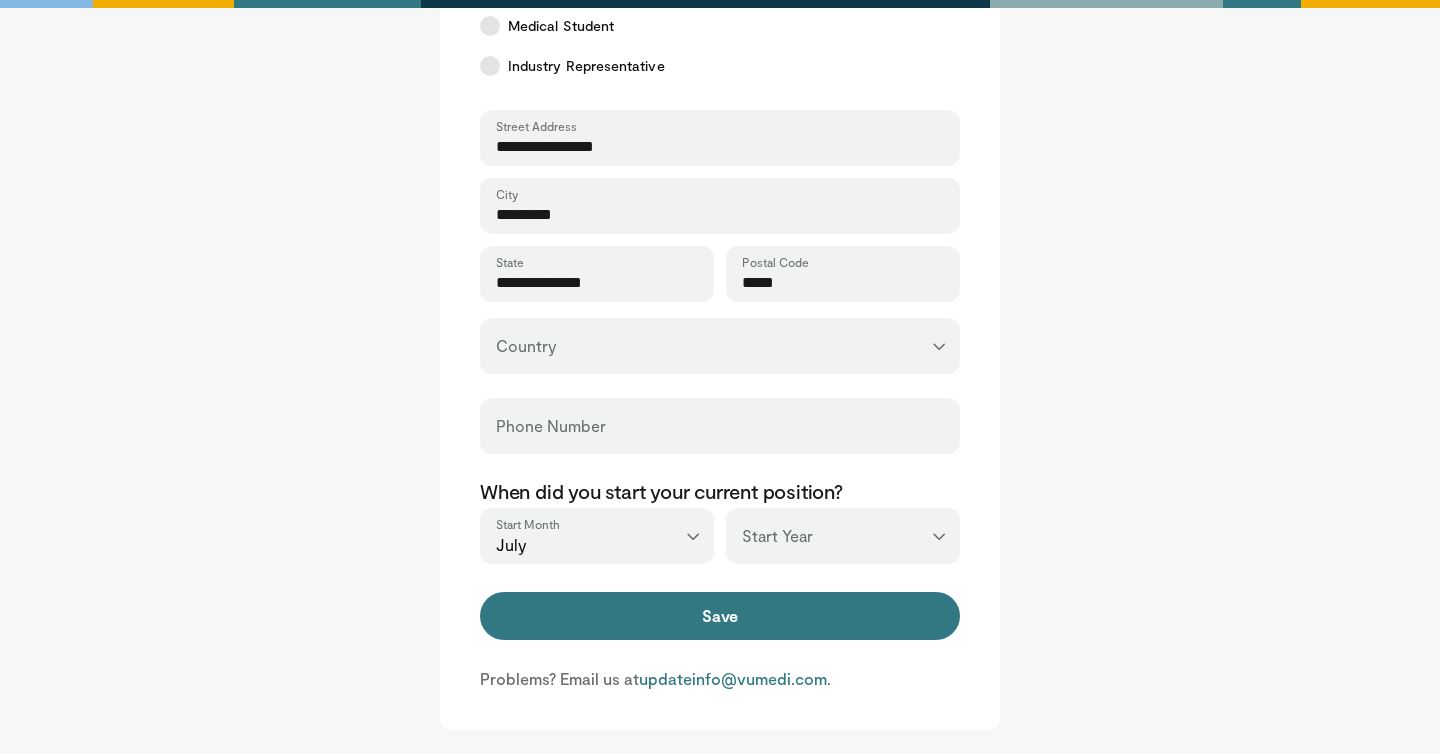 click on "***
****
****
****
****
****
****
****
****
****
****
****
****
****
****
****
****
****
****
****
****
****
****
****
****
****
****
****
****
**** **** **** **** ****" at bounding box center [843, 536] 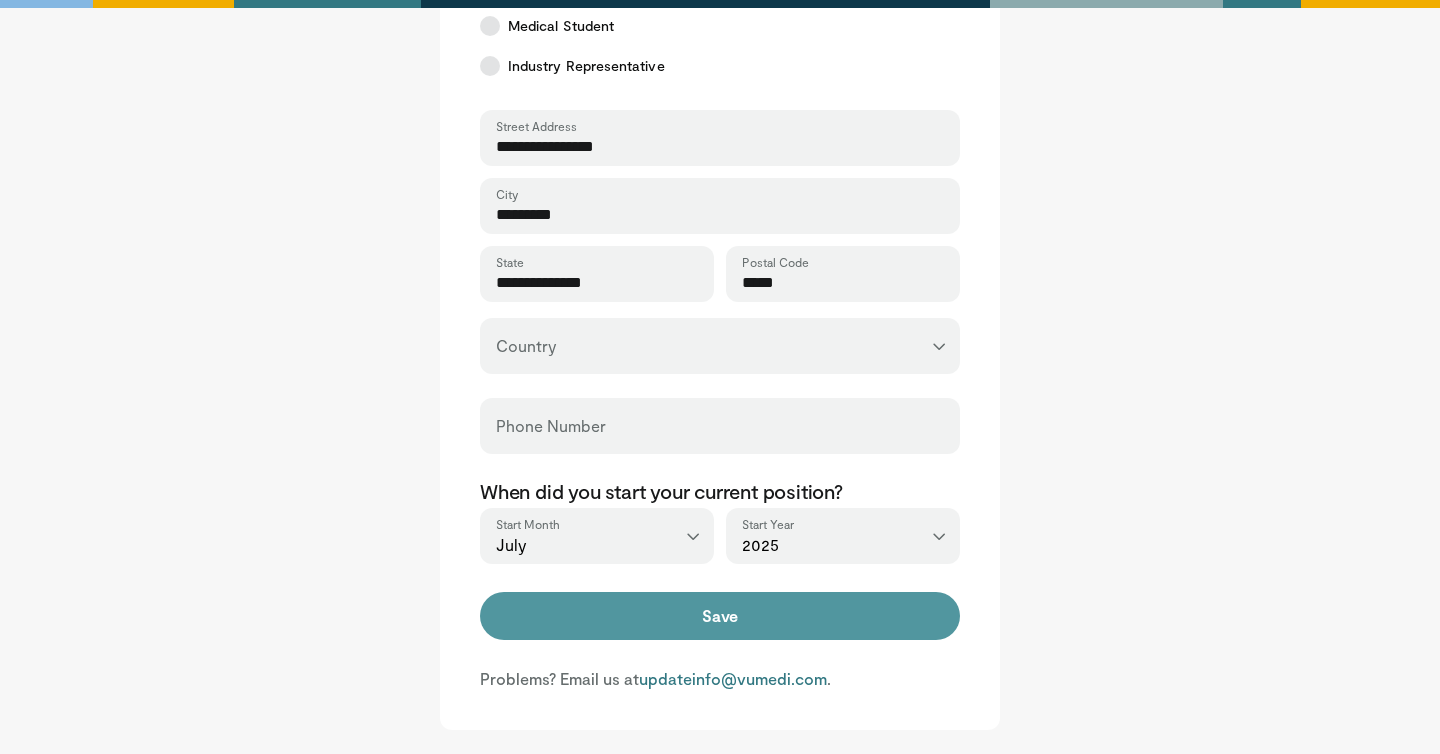 click on "Save" at bounding box center [720, 616] 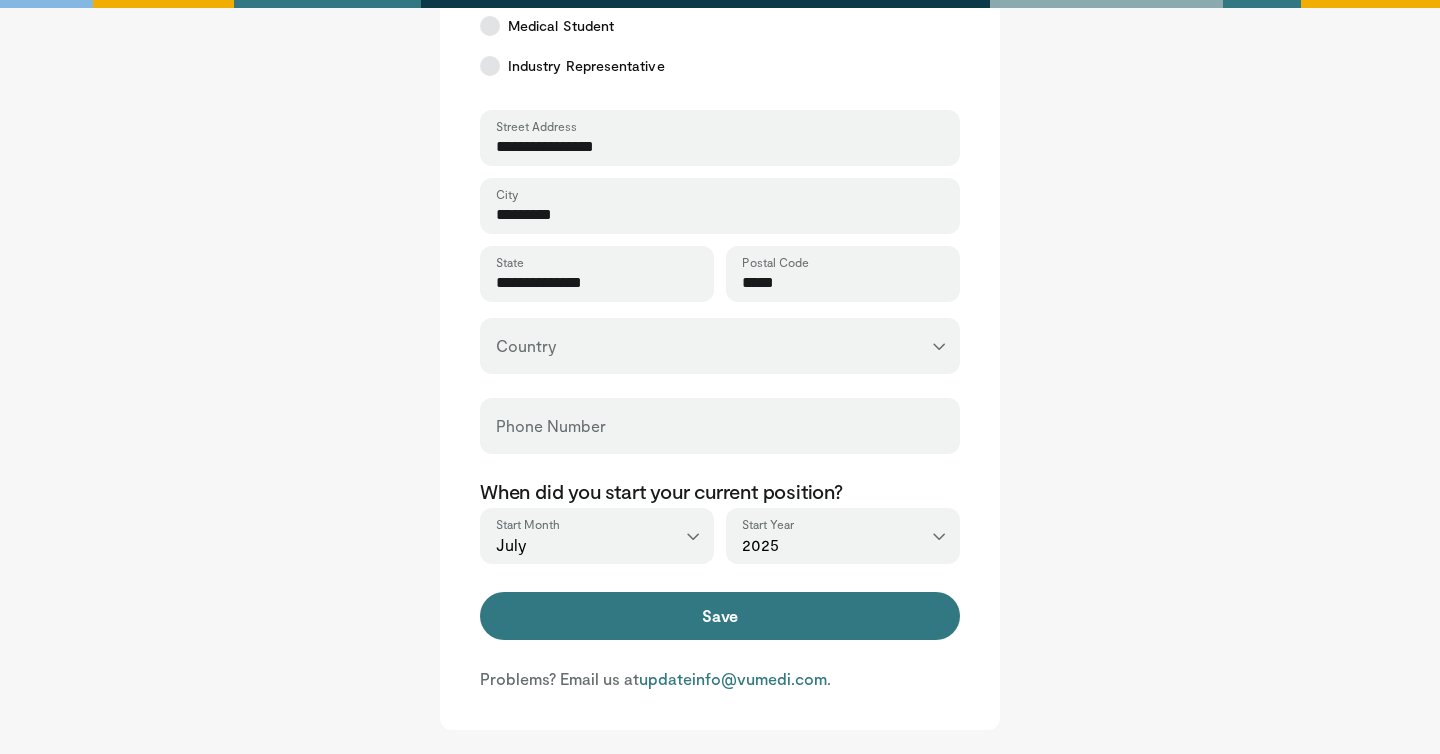 click on "**********" at bounding box center (720, 346) 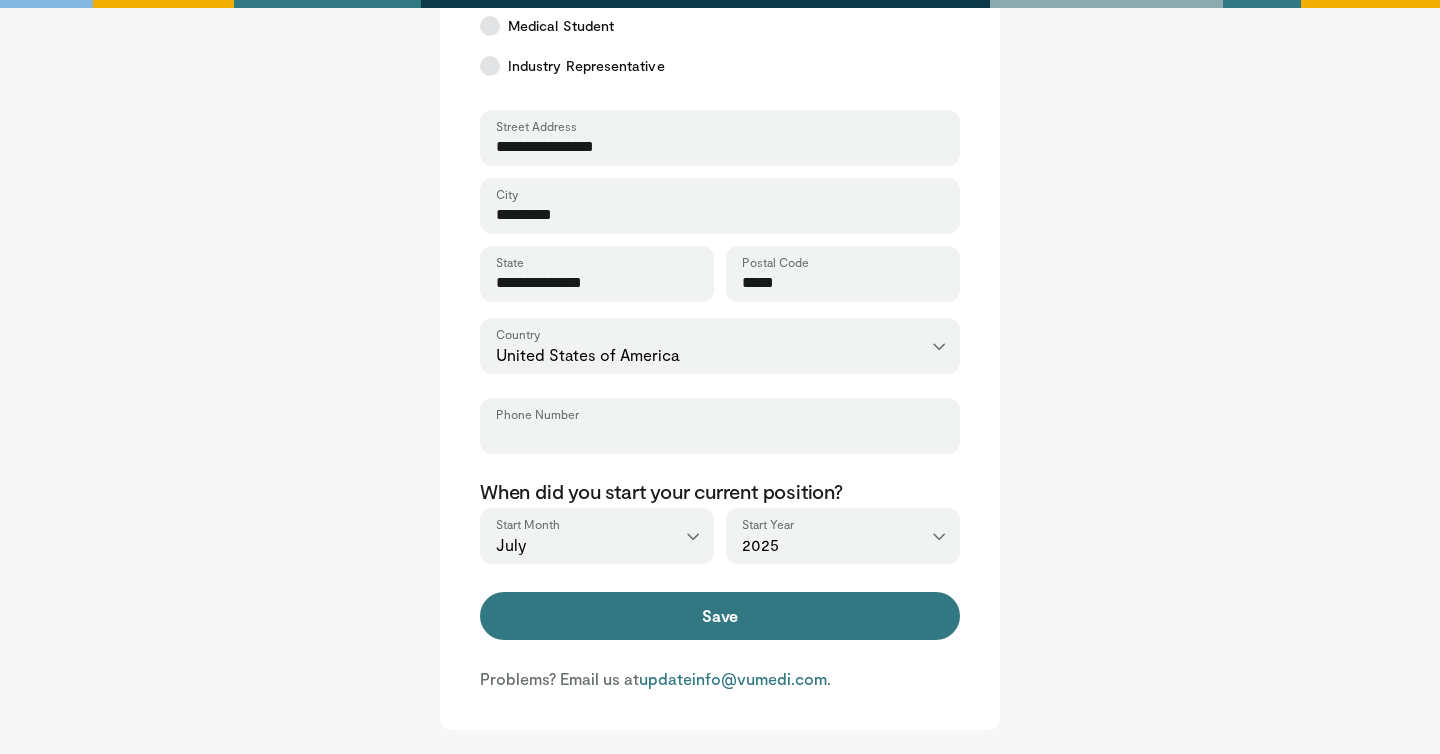 click on "Phone Number" at bounding box center [720, 435] 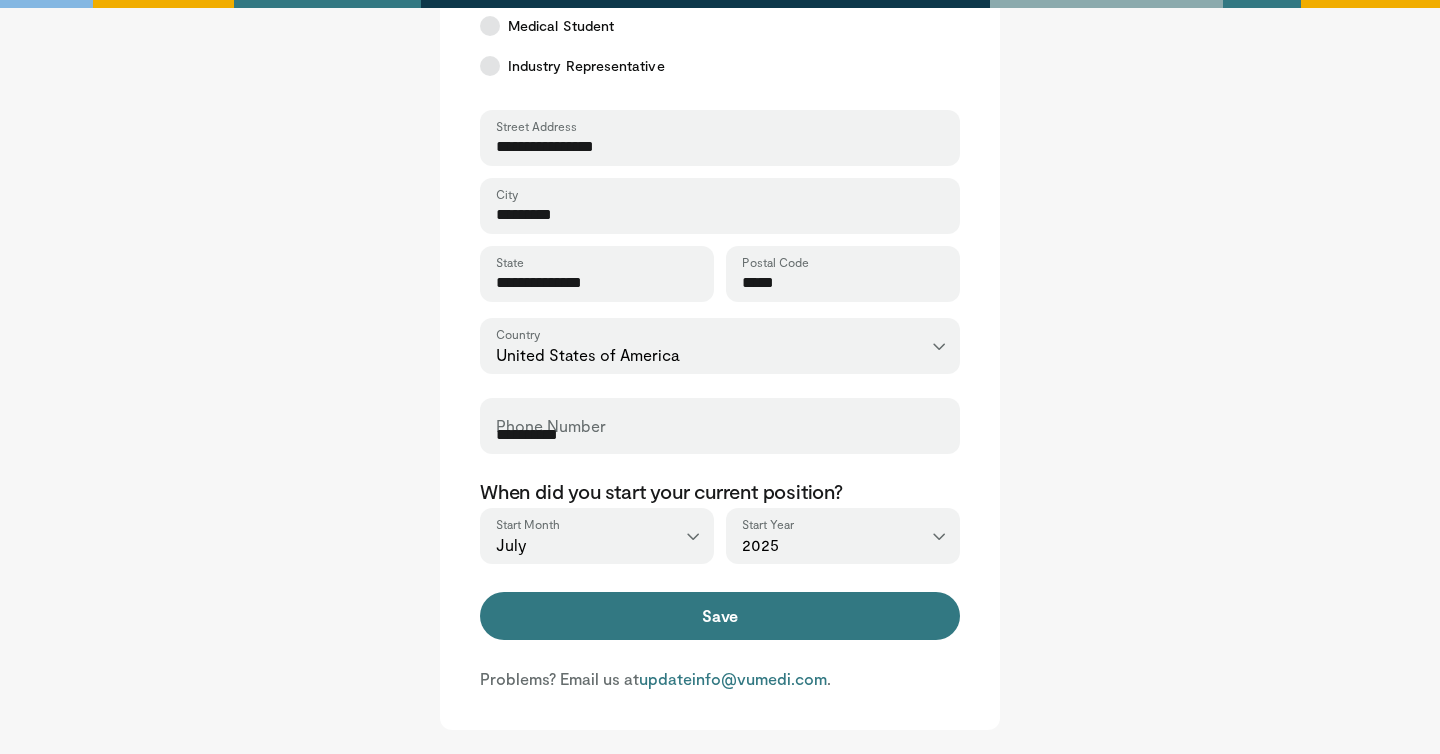 type on "**********" 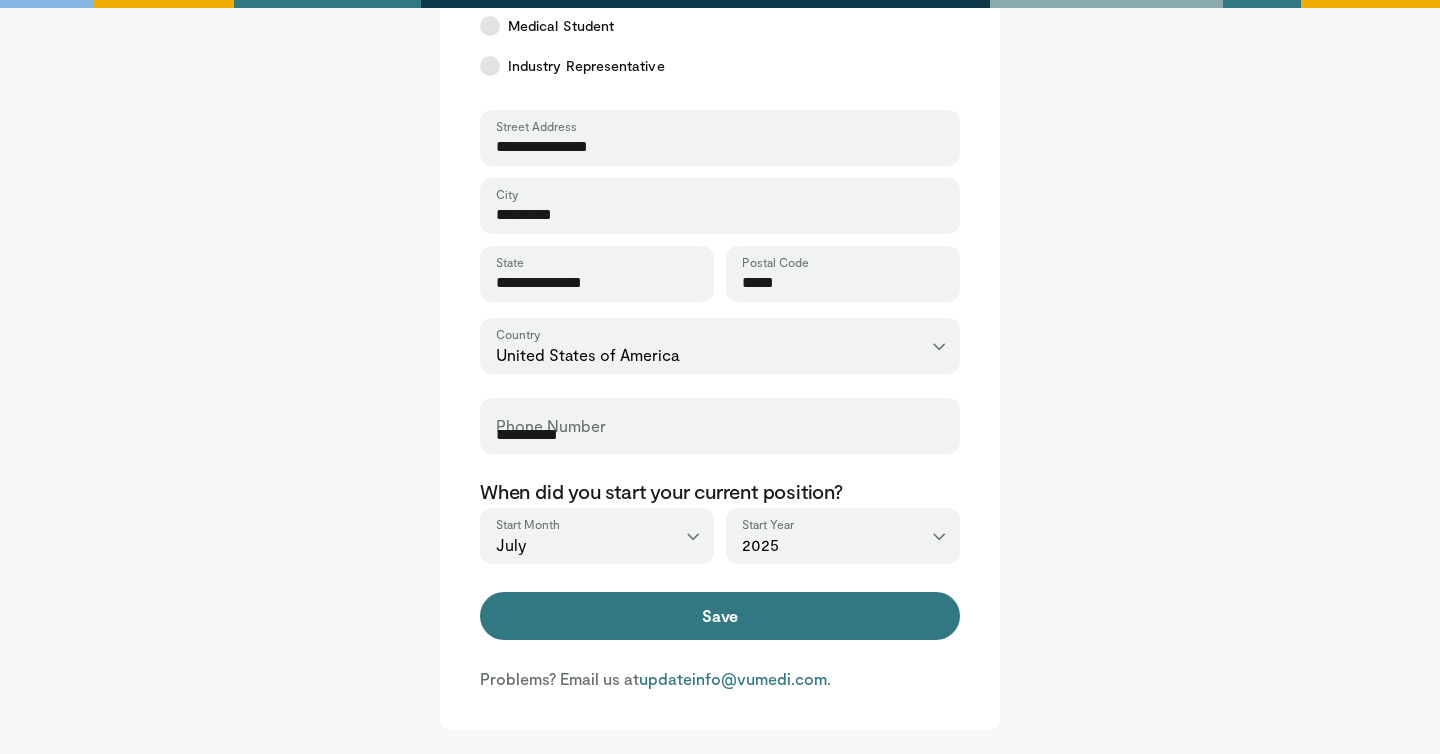type on "**" 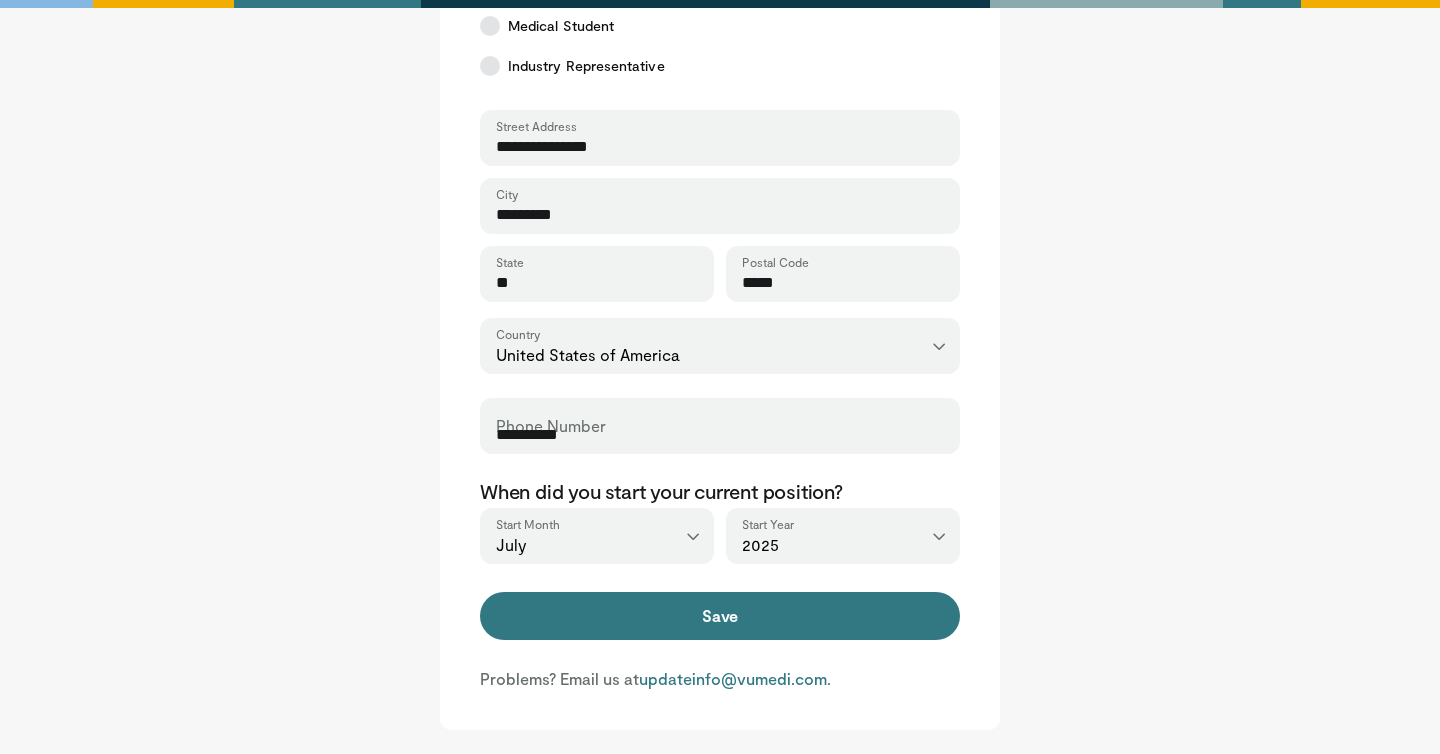 type on "*****" 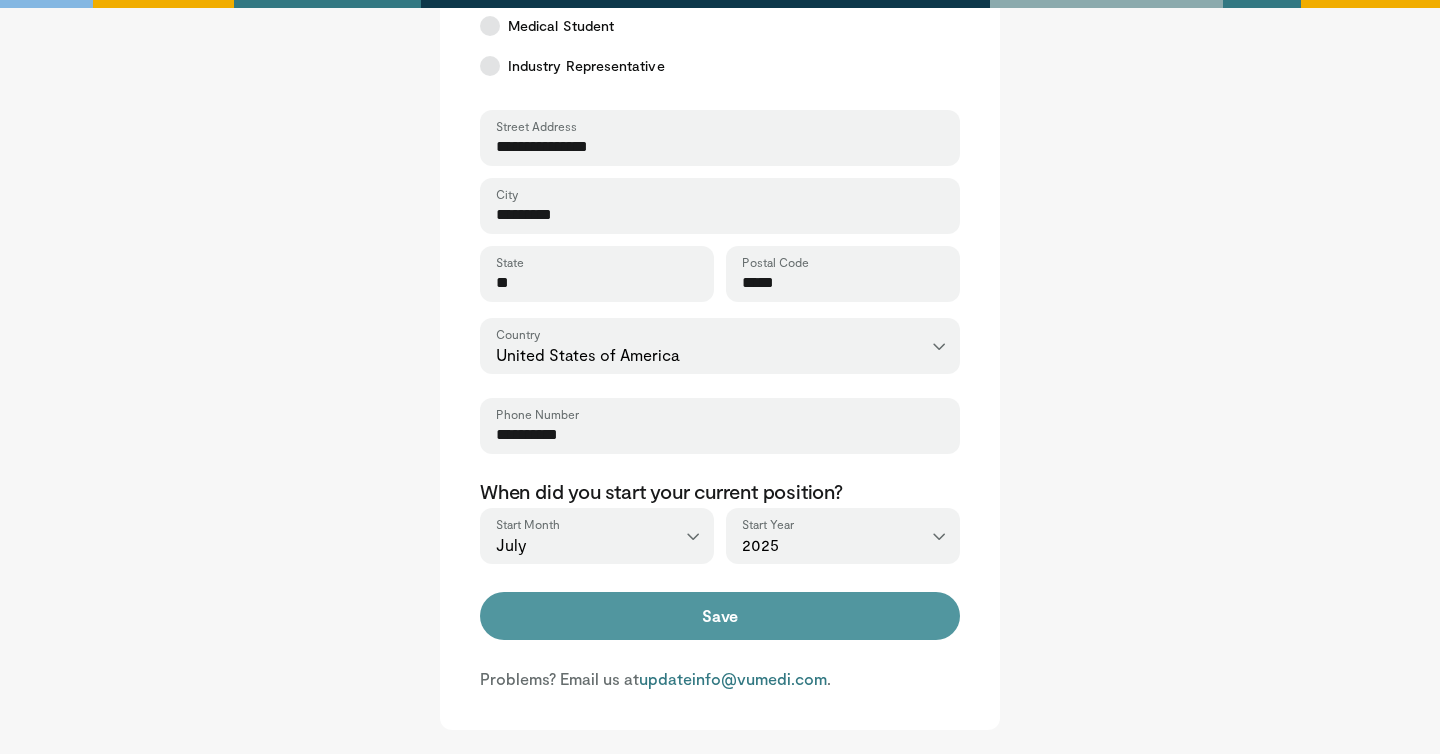 click on "Save" at bounding box center [720, 616] 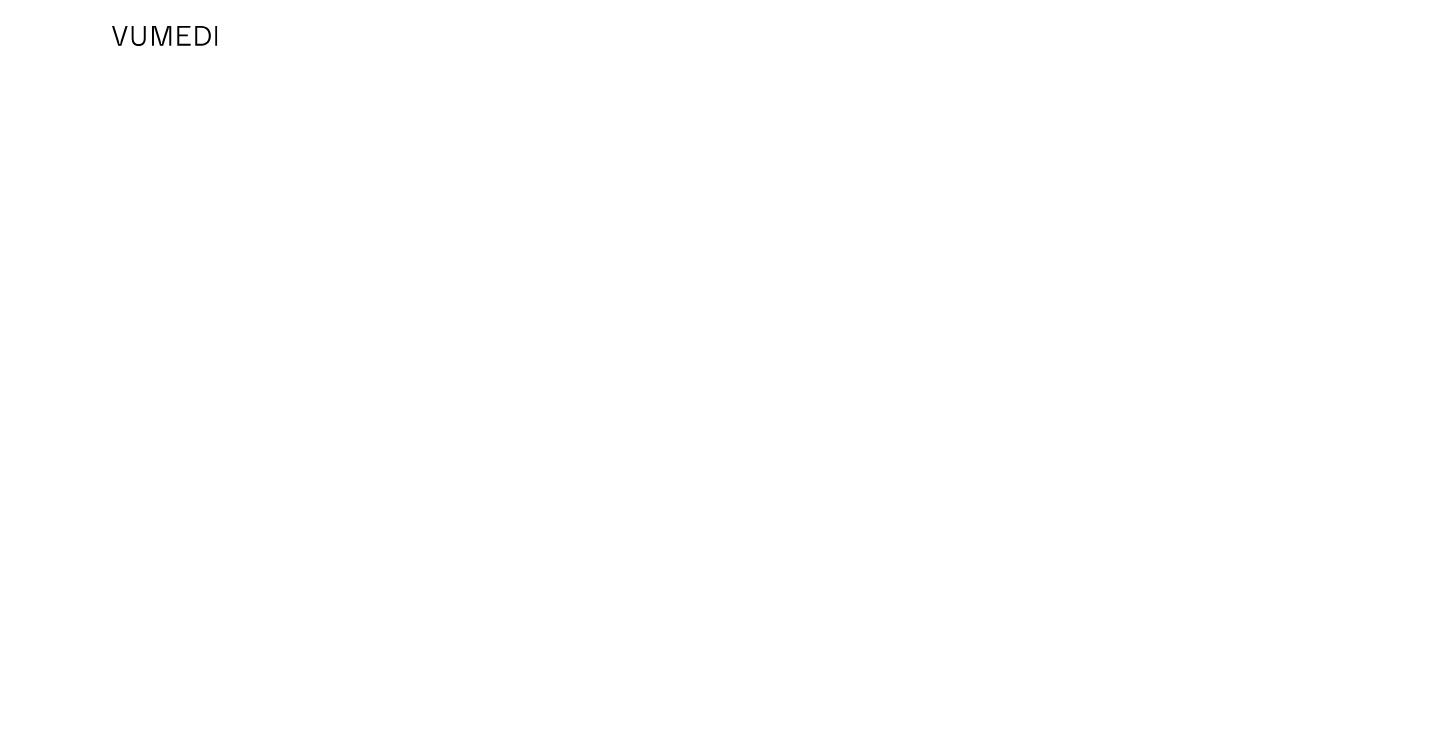 scroll, scrollTop: 0, scrollLeft: 0, axis: both 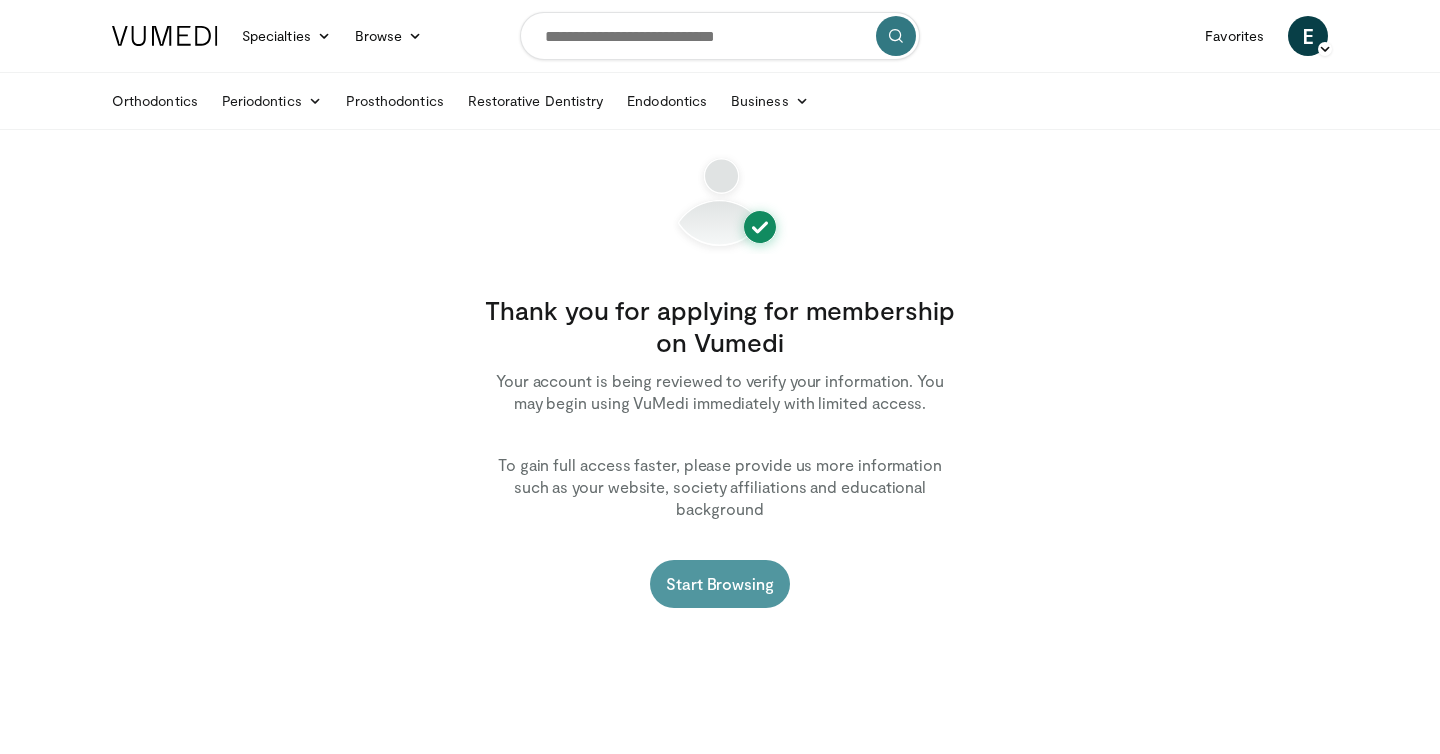 click on "Start Browsing" at bounding box center [720, 584] 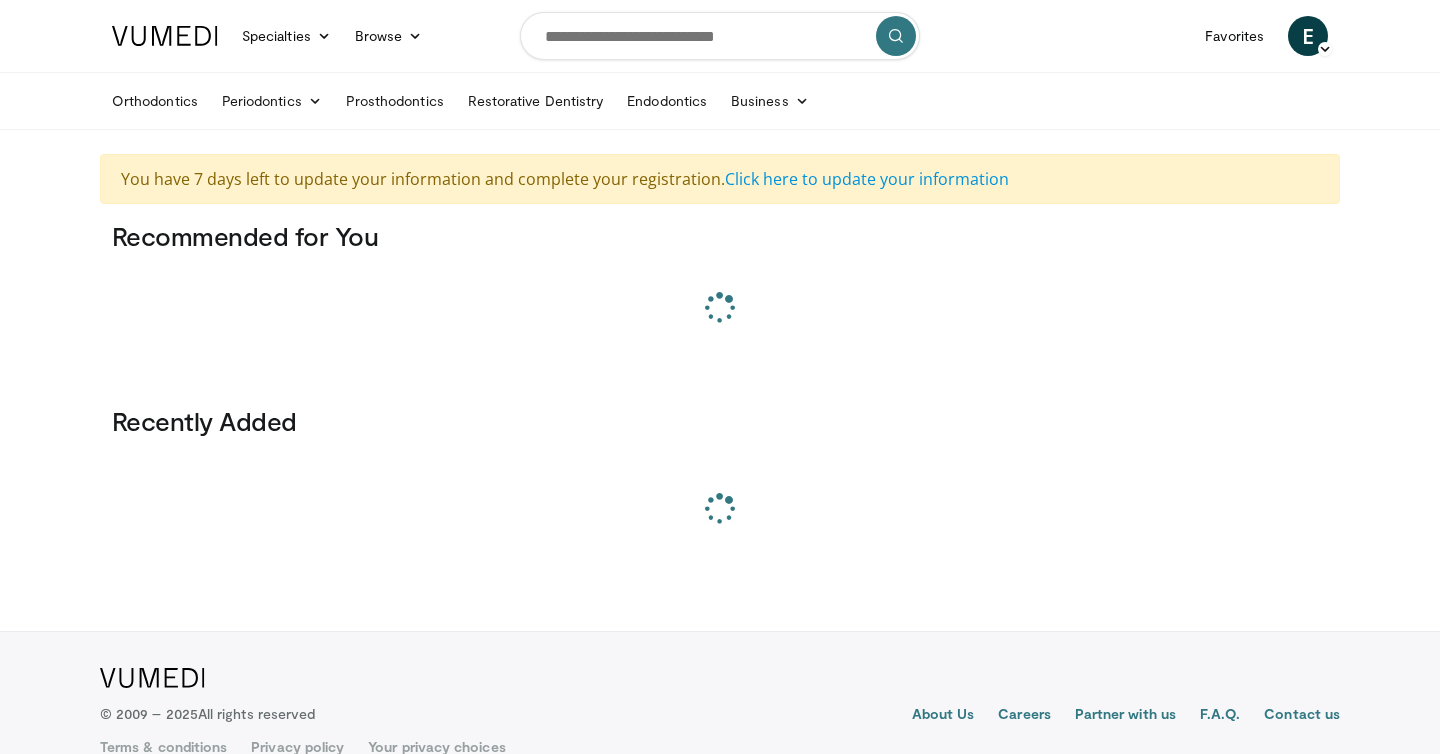 scroll, scrollTop: 0, scrollLeft: 0, axis: both 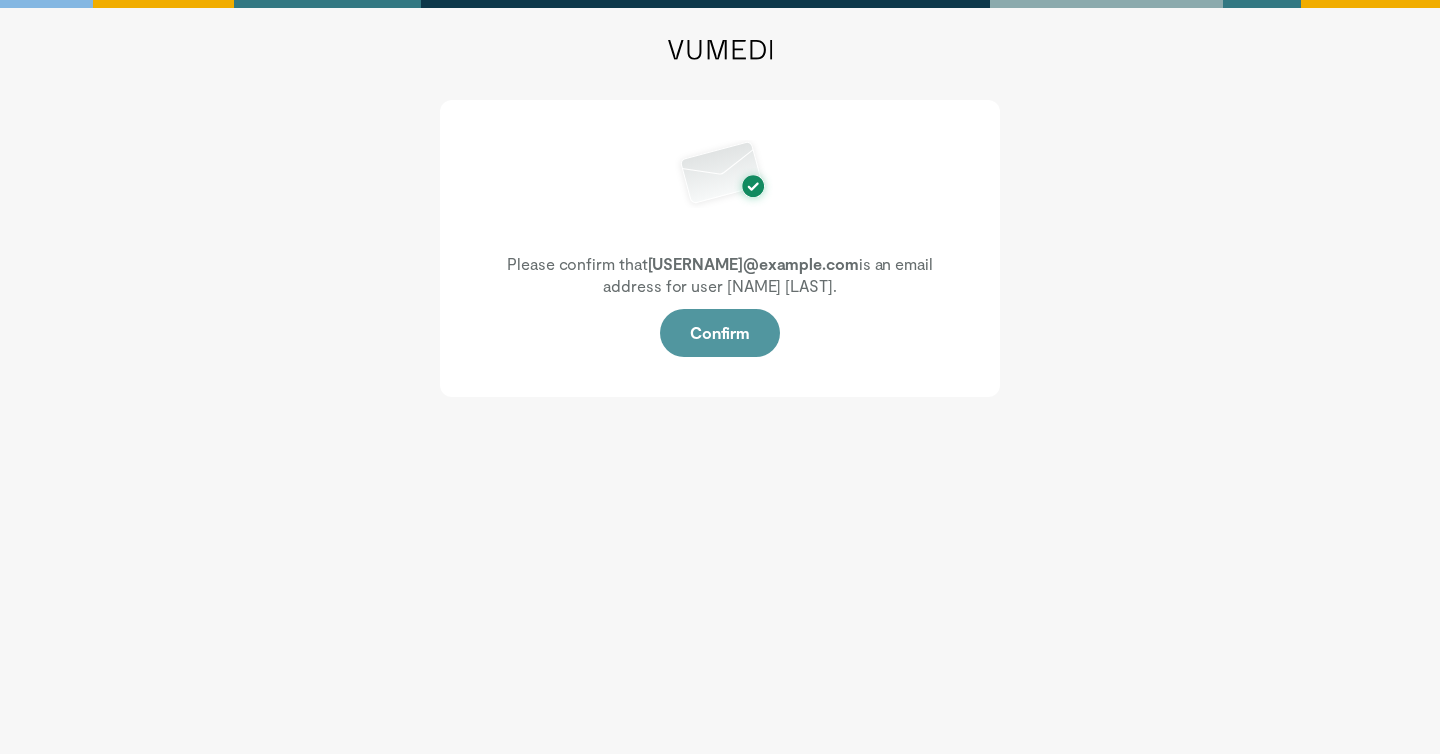 click on "Confirm" at bounding box center [720, 333] 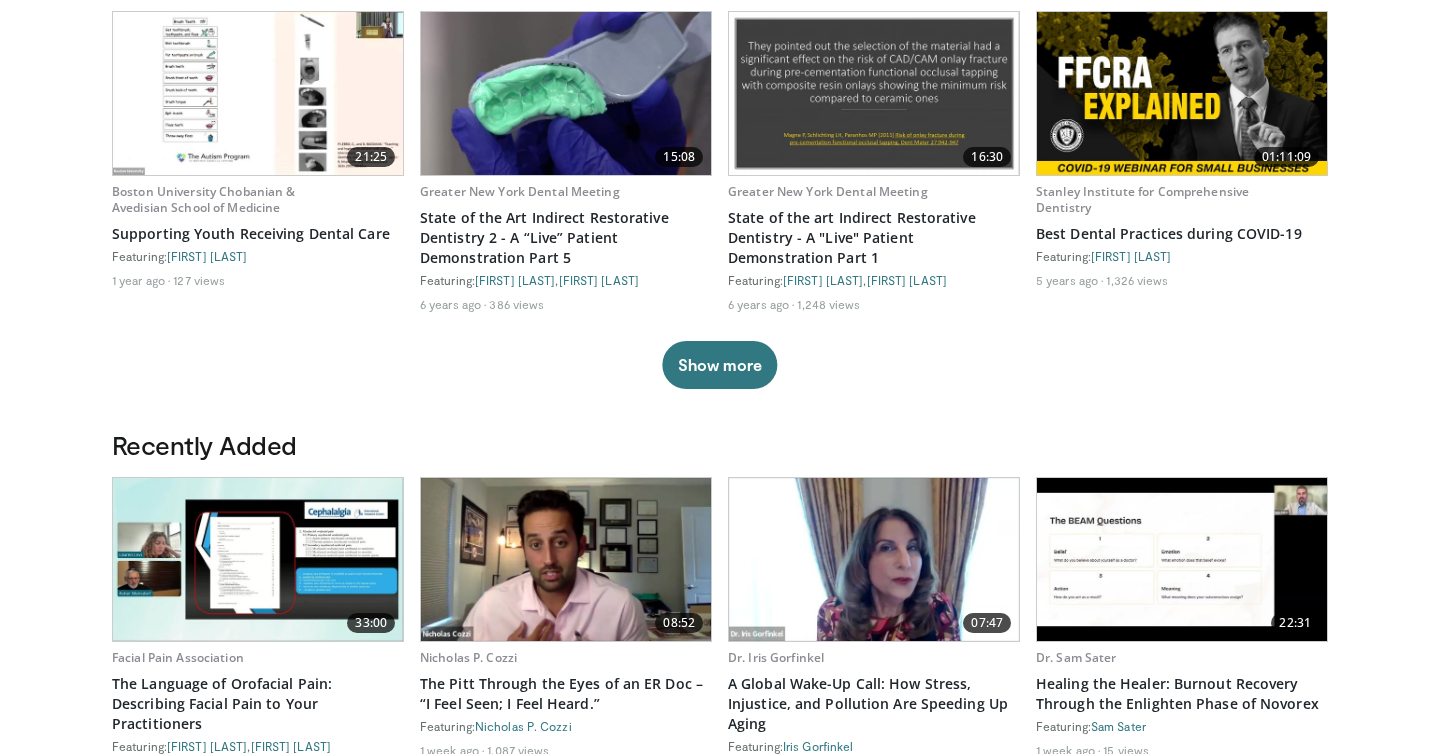 scroll, scrollTop: 0, scrollLeft: 0, axis: both 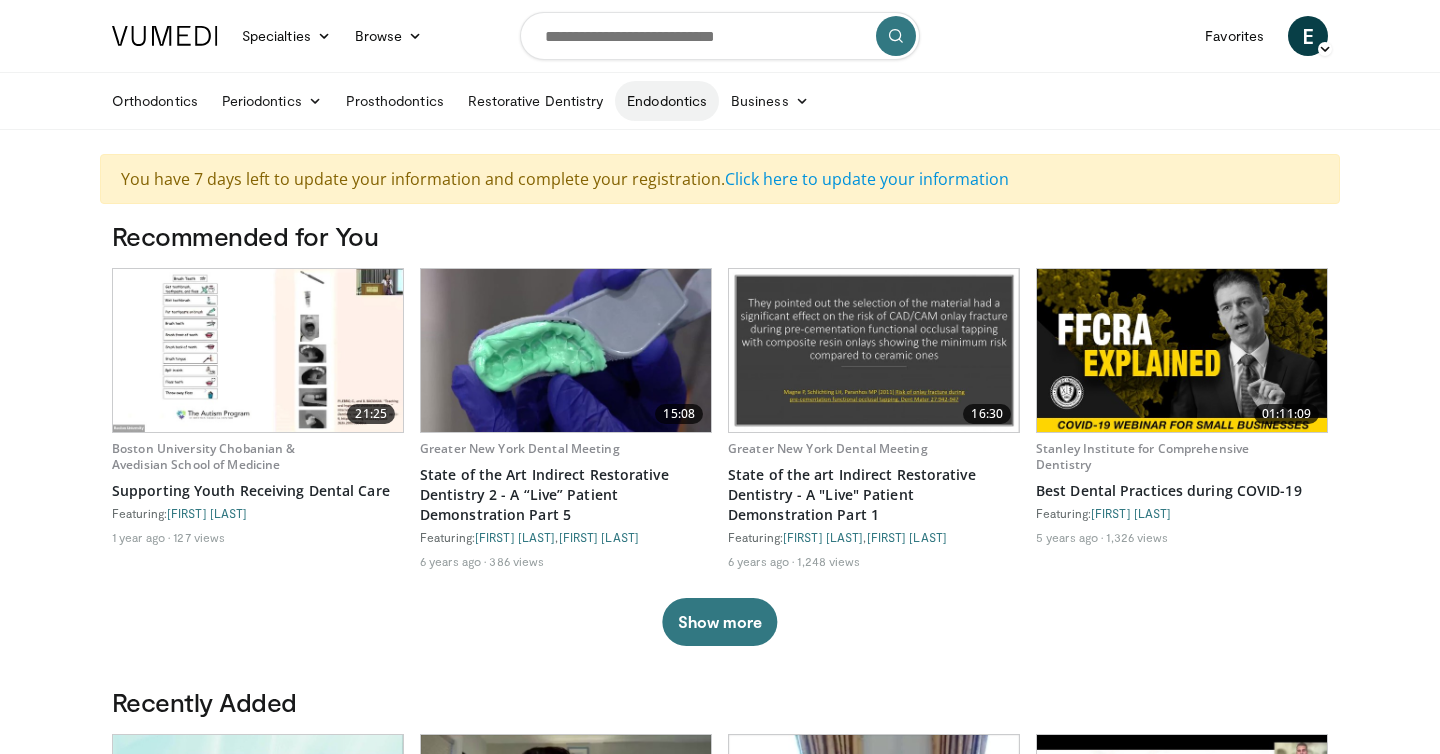 click on "Endodontics" at bounding box center [667, 101] 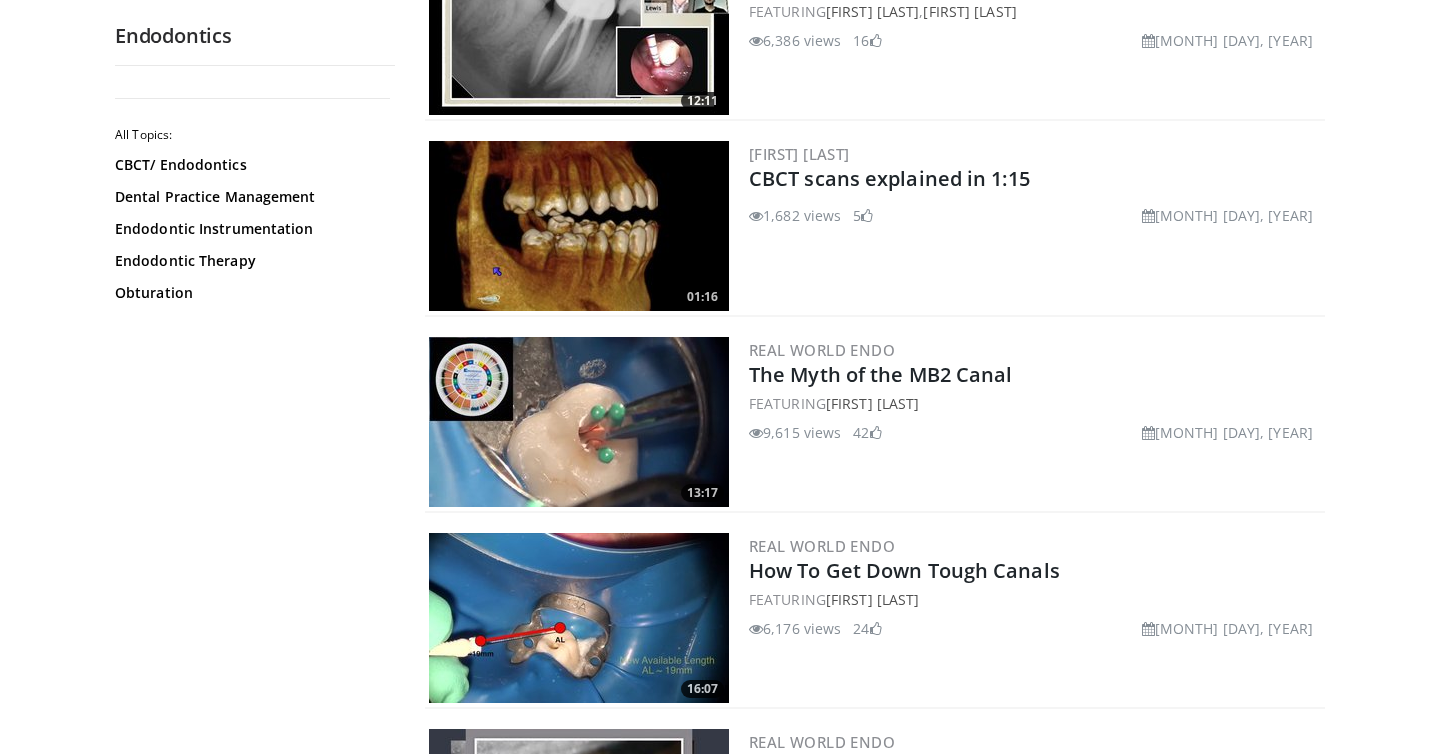 scroll, scrollTop: 2705, scrollLeft: 0, axis: vertical 